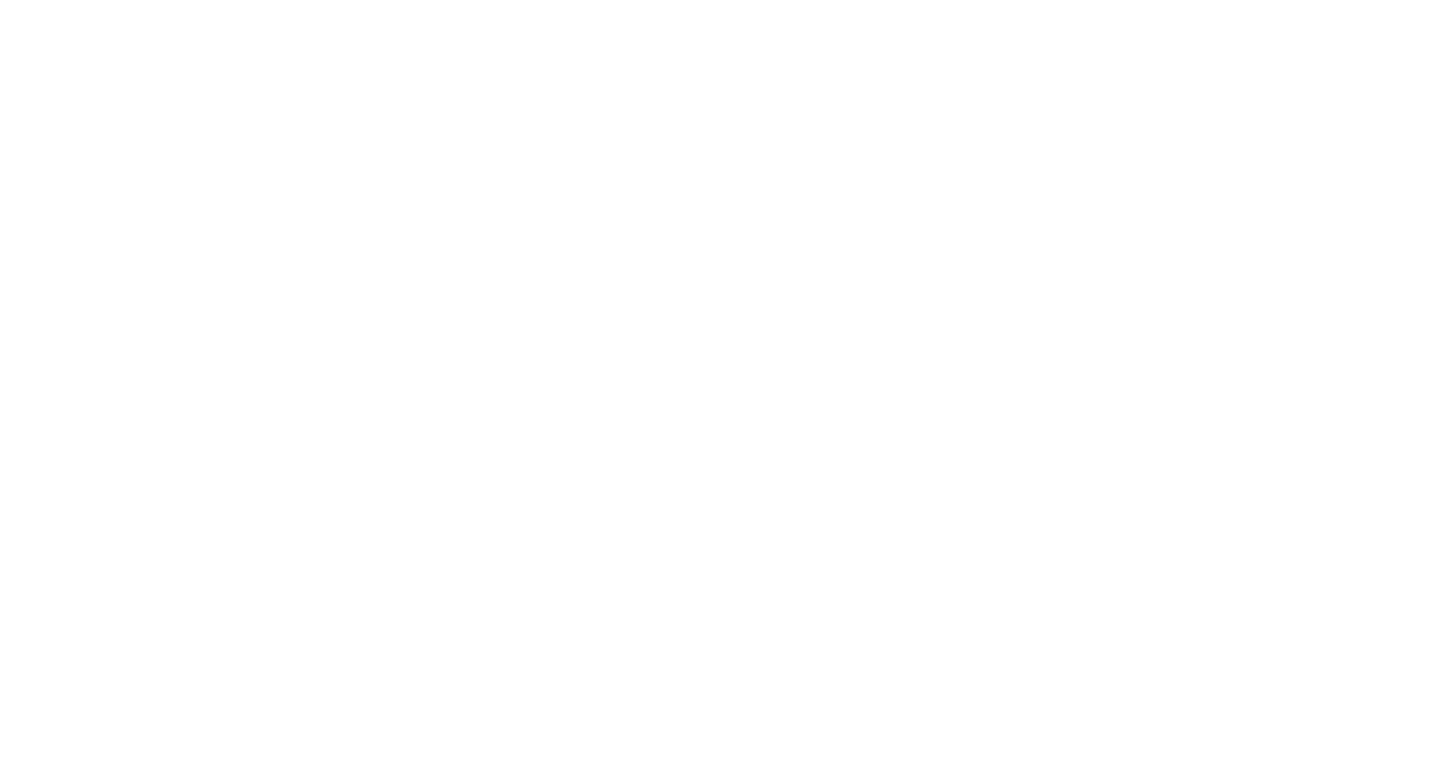 scroll, scrollTop: 0, scrollLeft: 0, axis: both 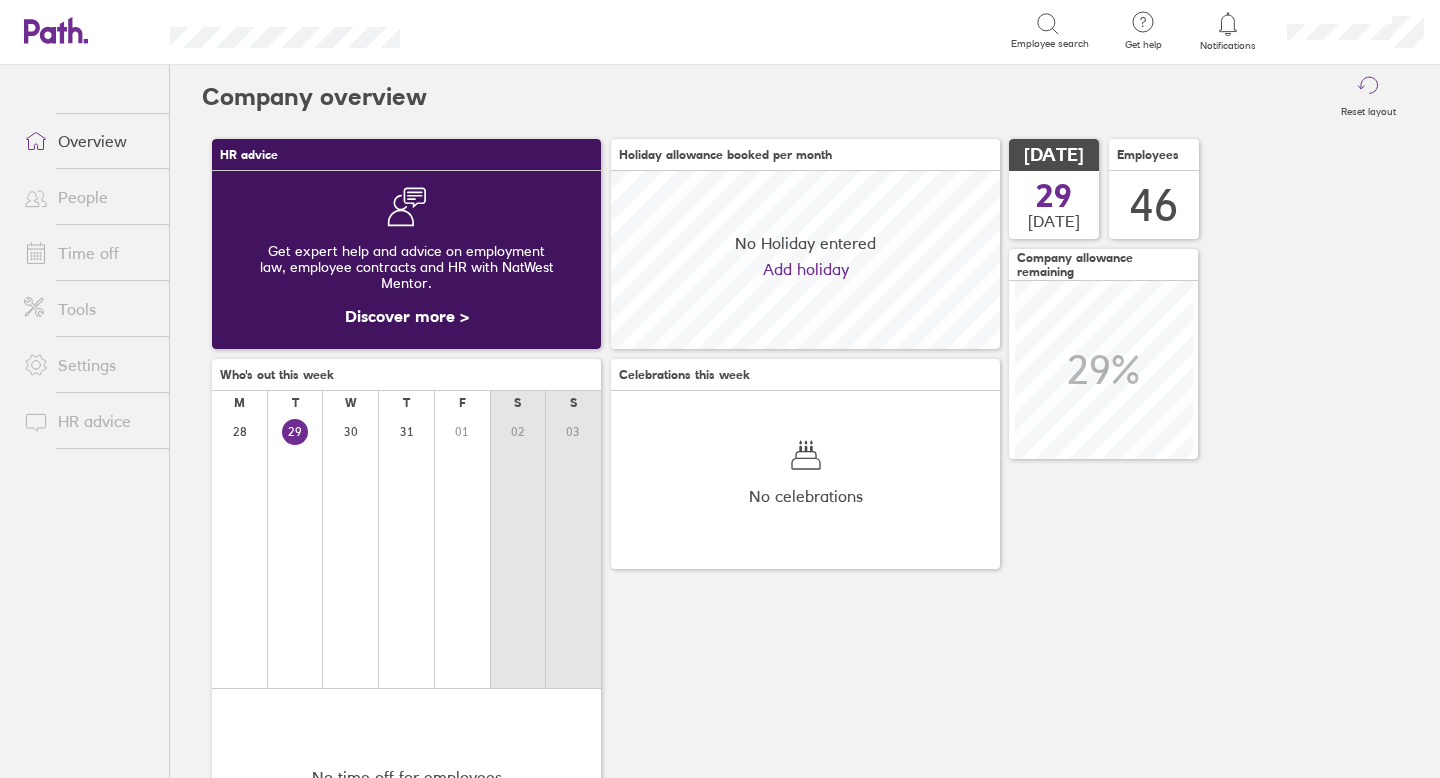 click on "People" at bounding box center [88, 197] 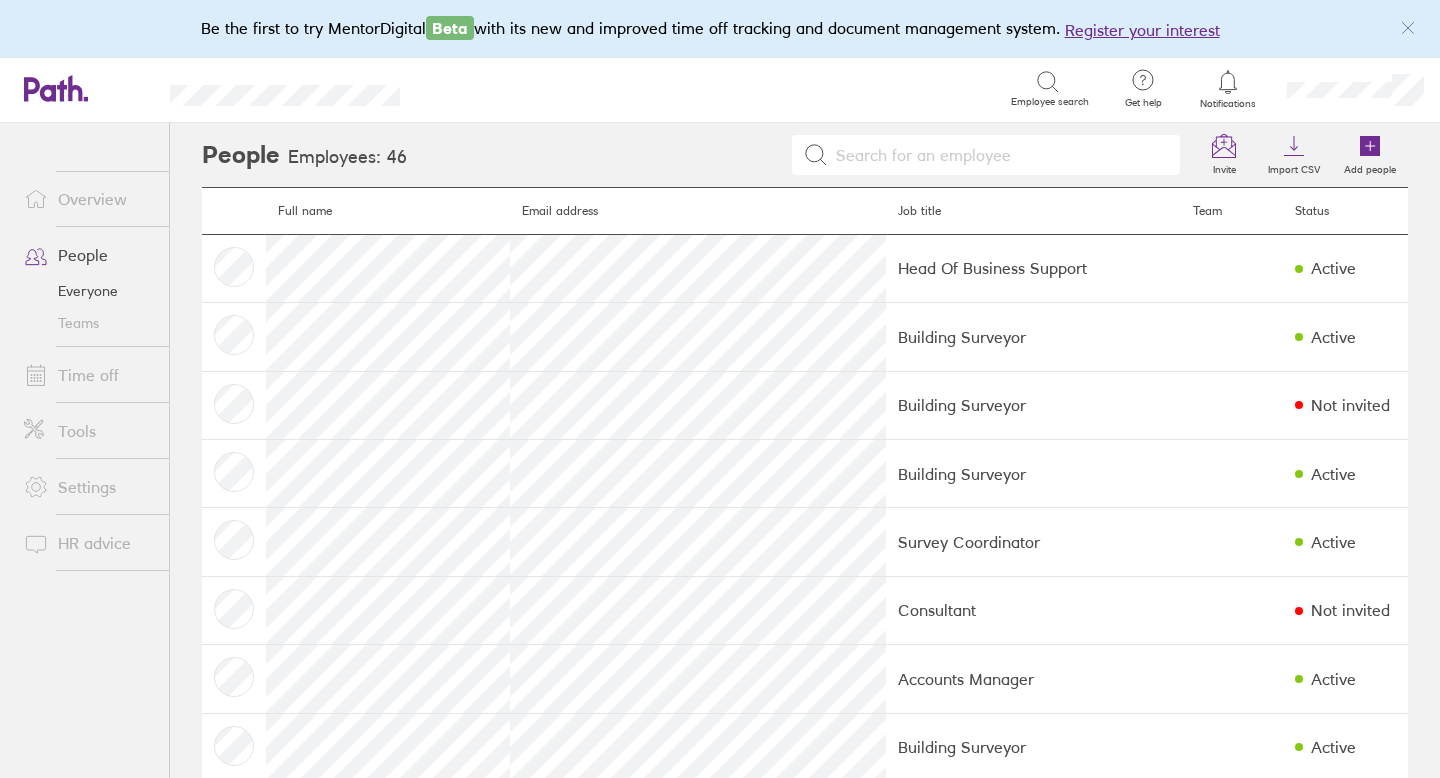 click on "Time off" at bounding box center [88, 375] 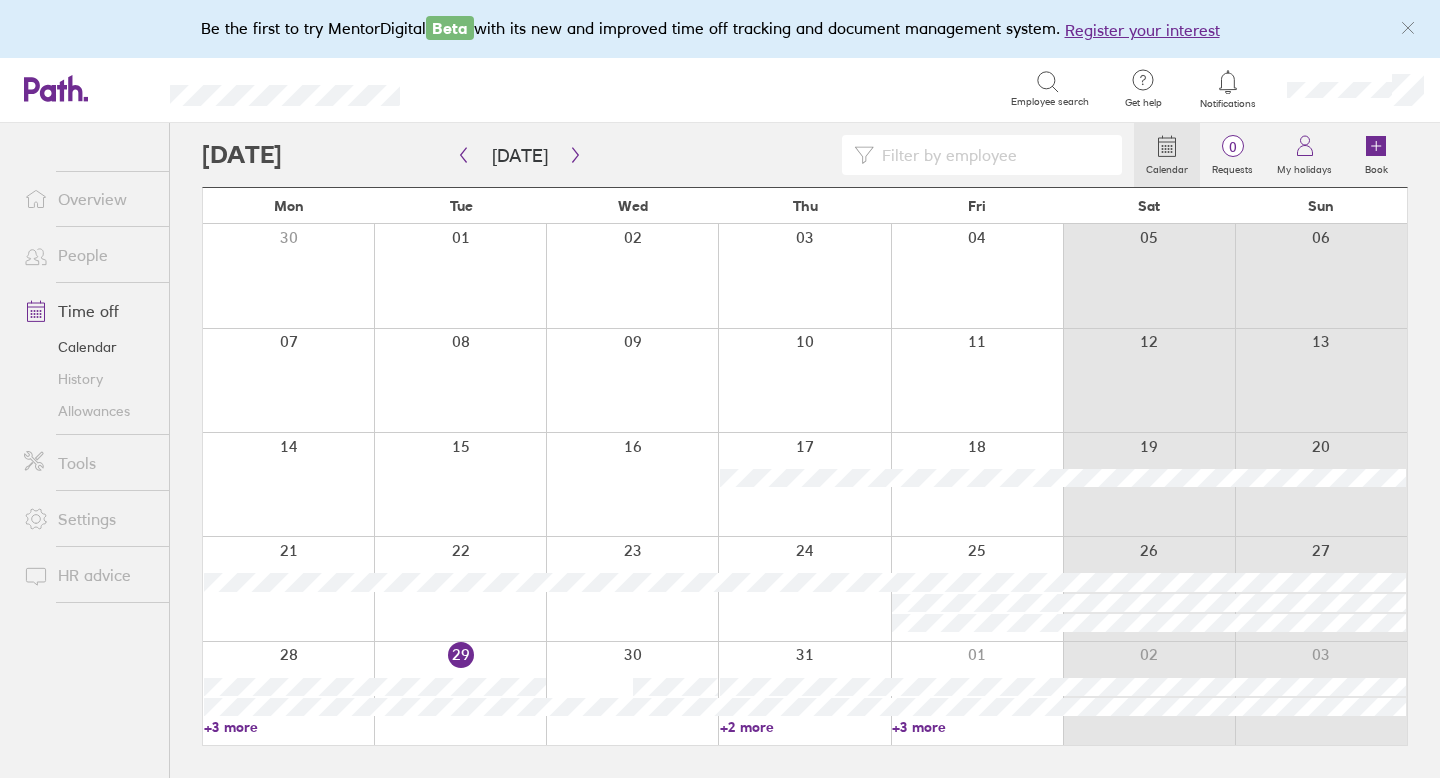 click at bounding box center [992, 155] 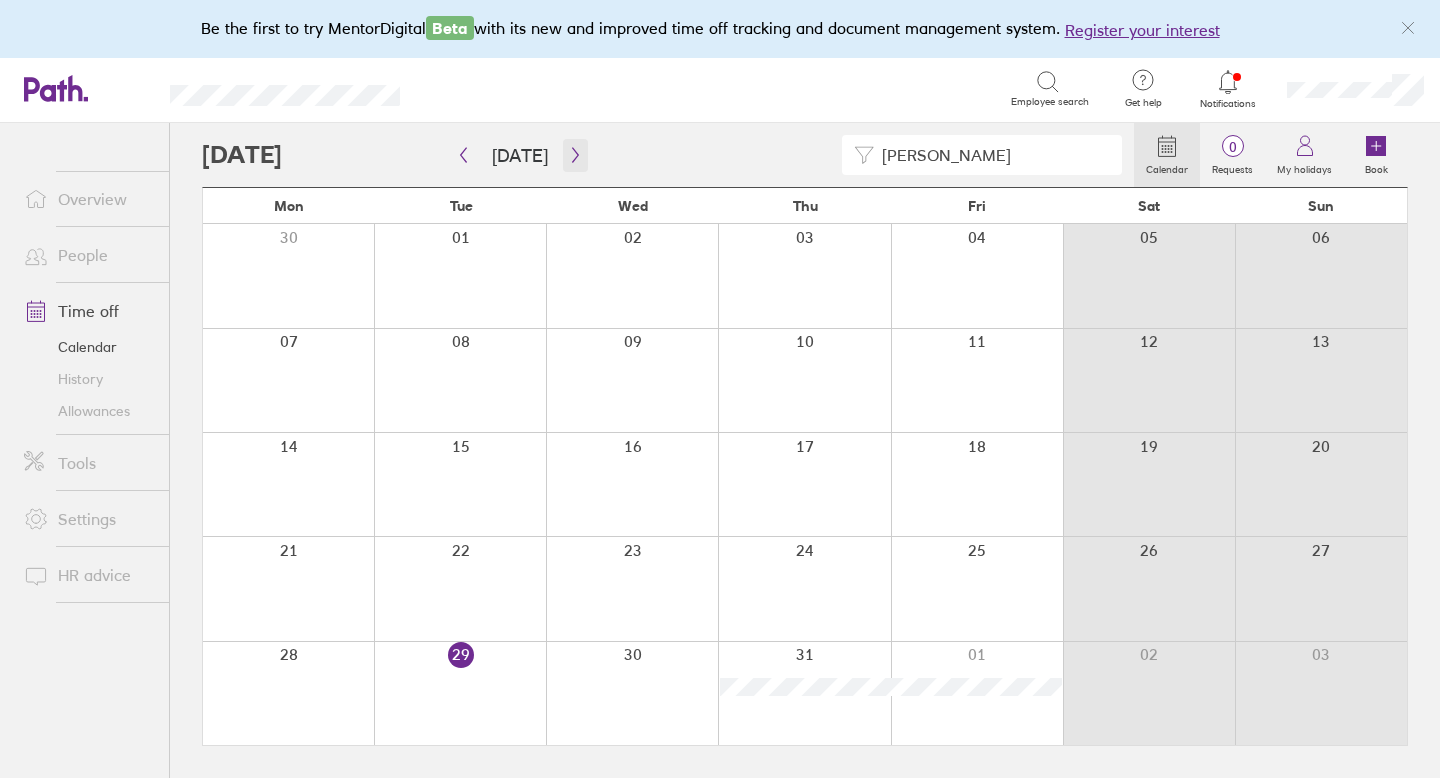 type on "[PERSON_NAME]" 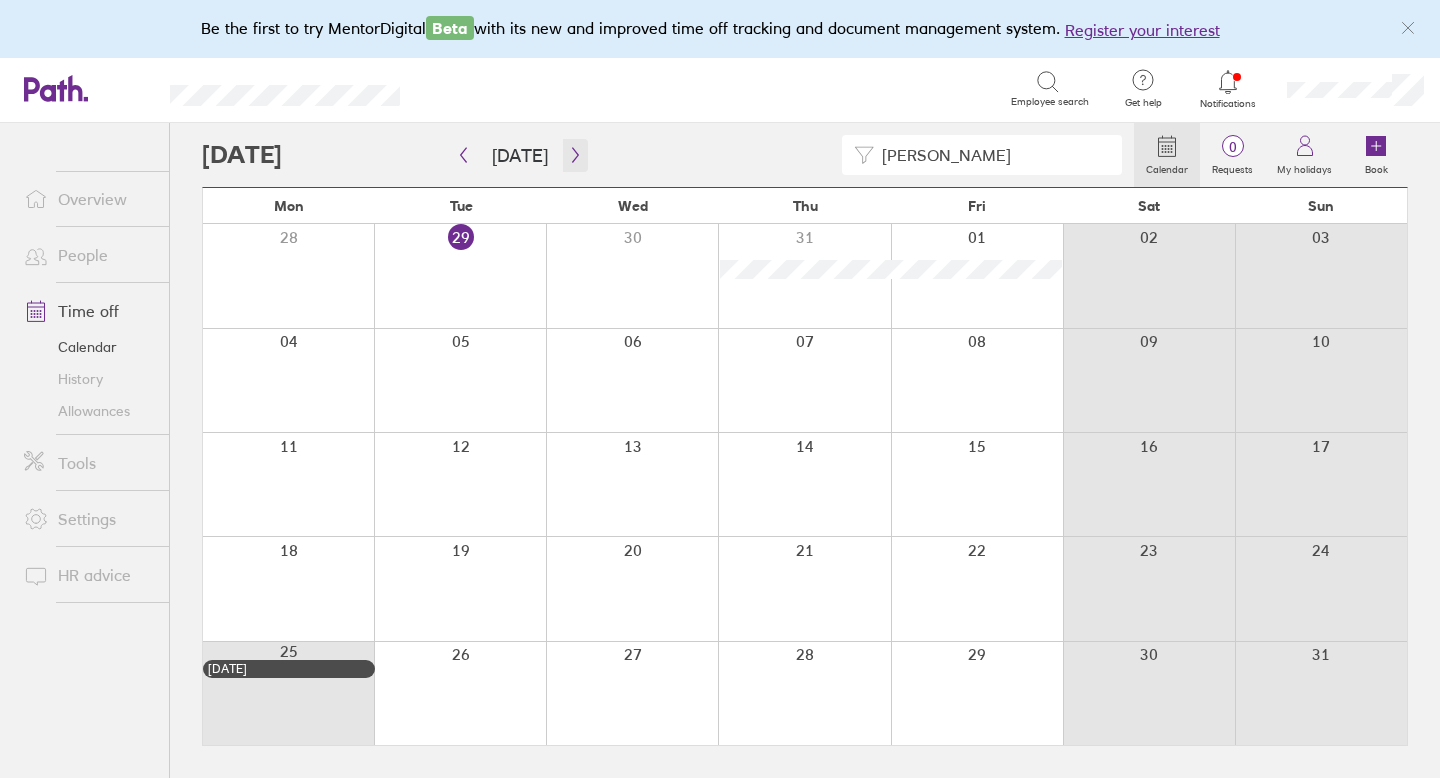 click 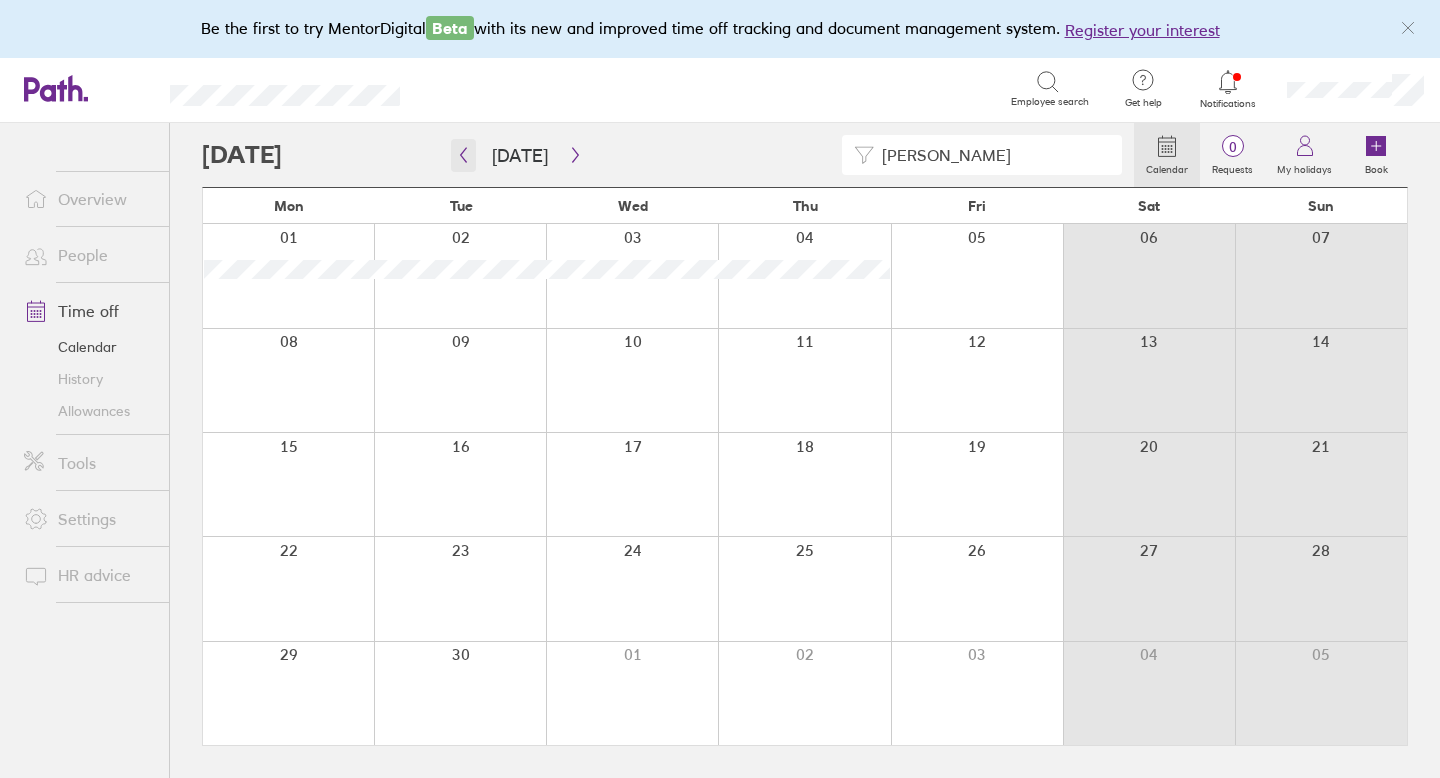 click 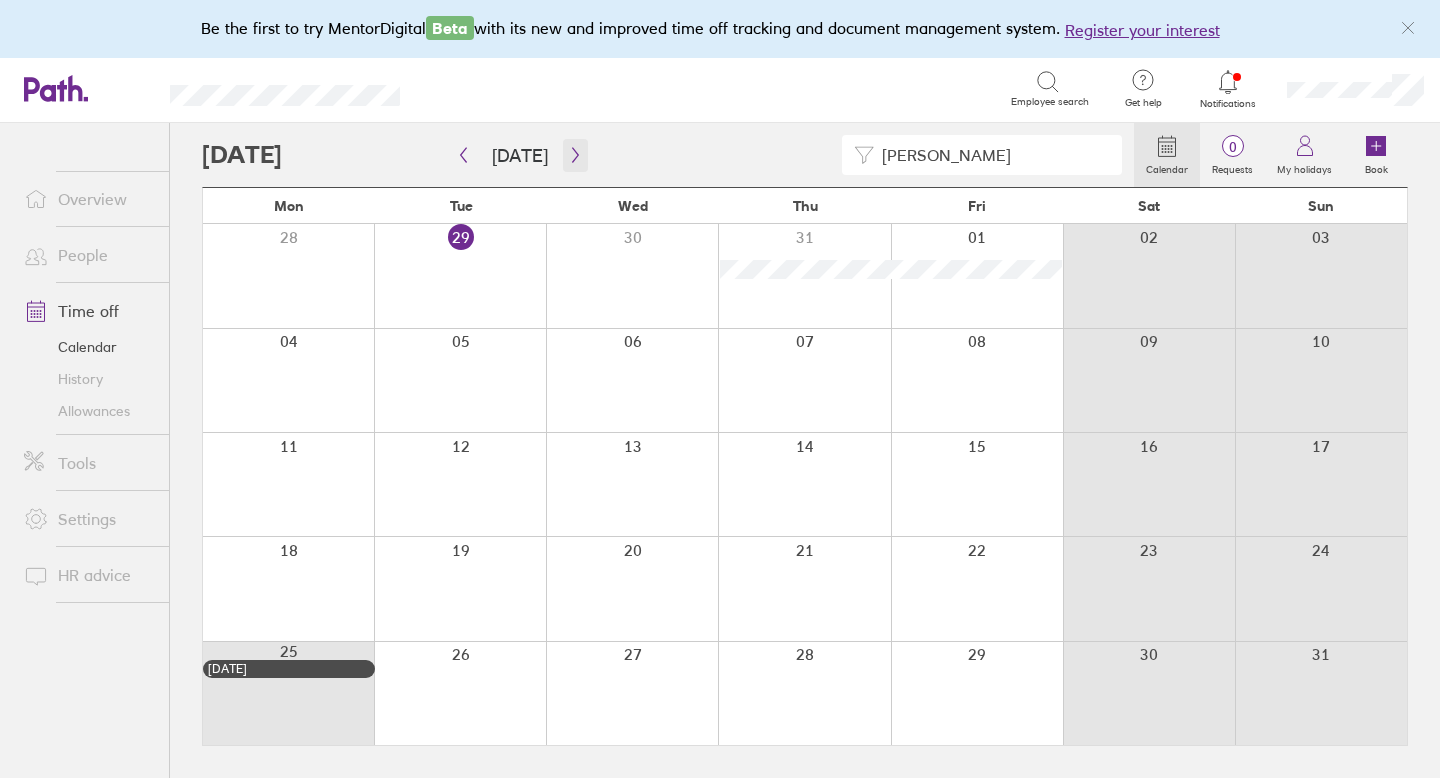 click 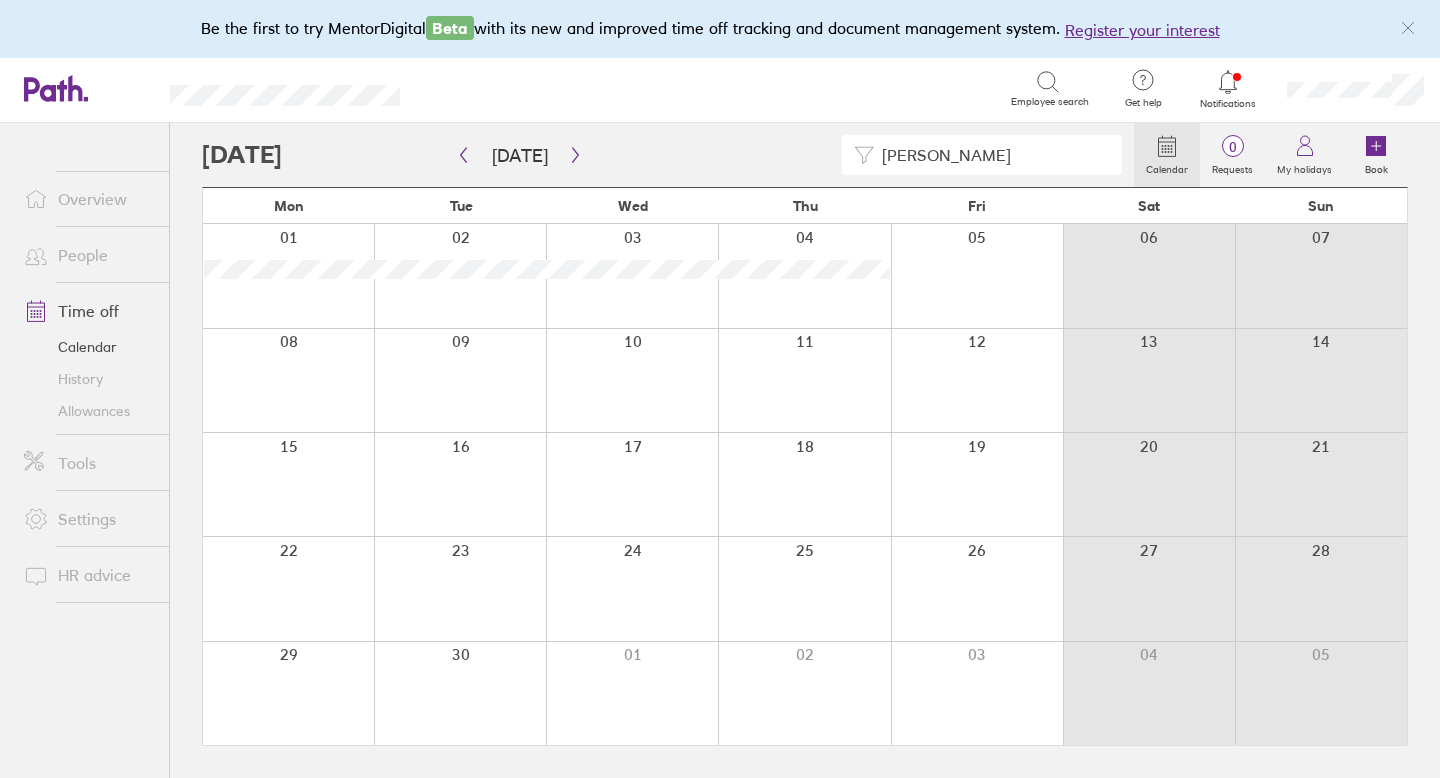 click on "Allowances" at bounding box center (88, 411) 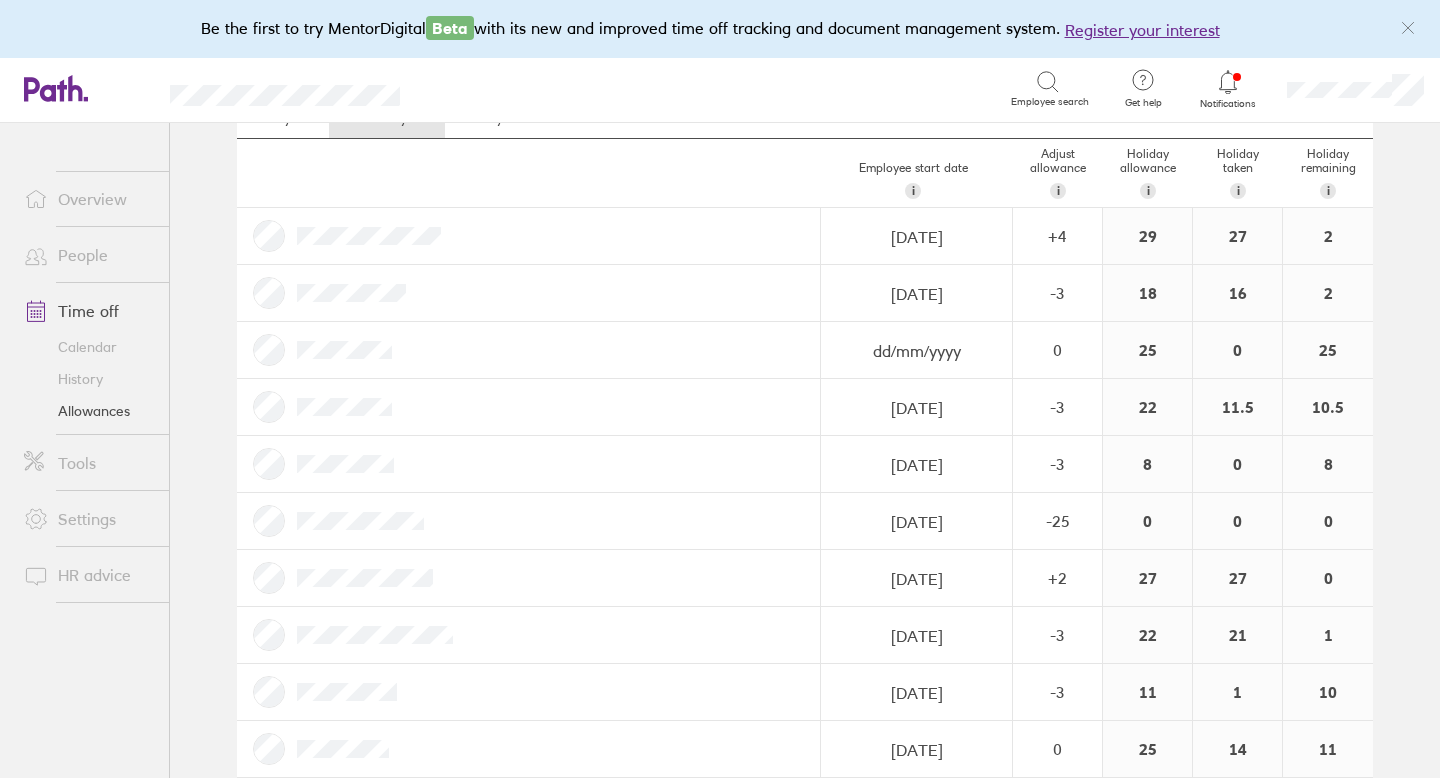 scroll, scrollTop: 94, scrollLeft: 0, axis: vertical 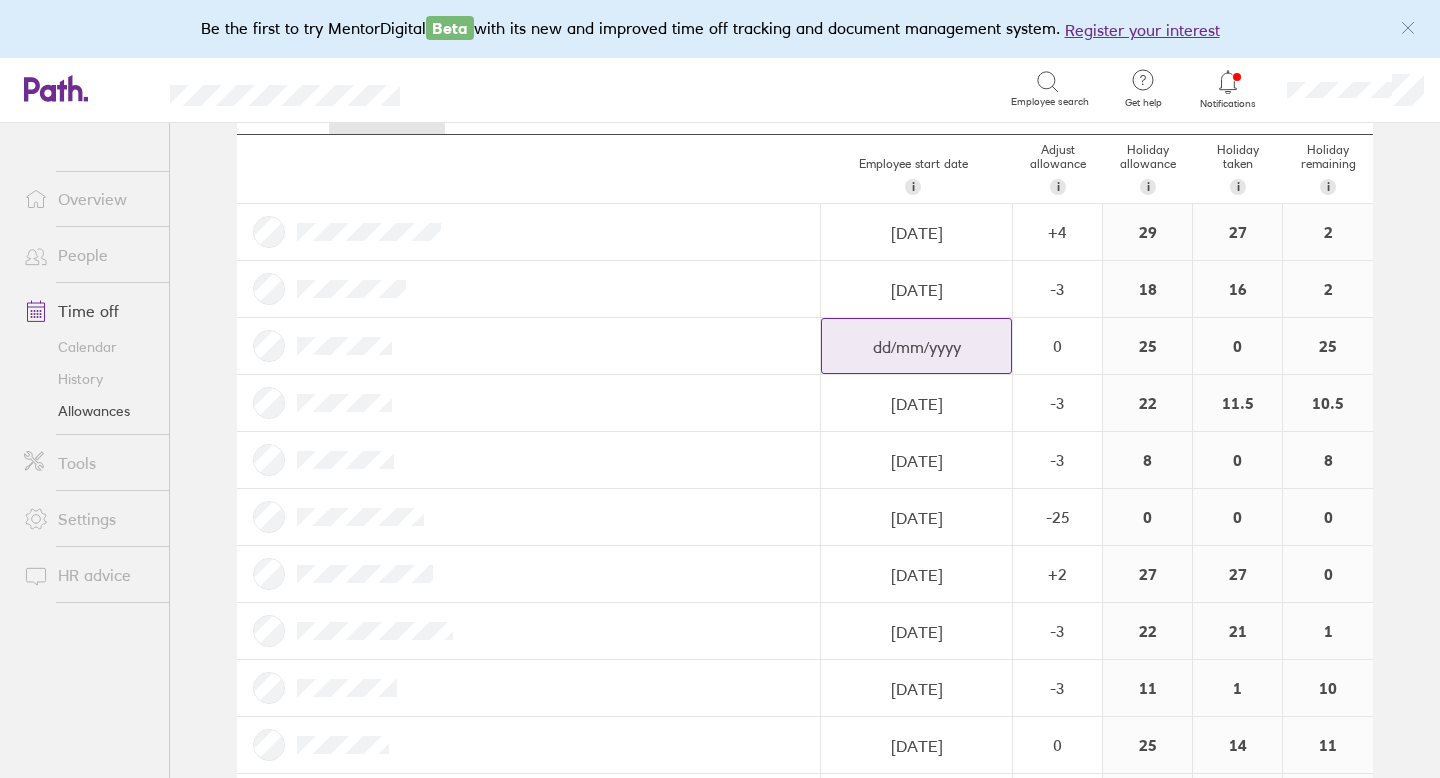 select on "June" 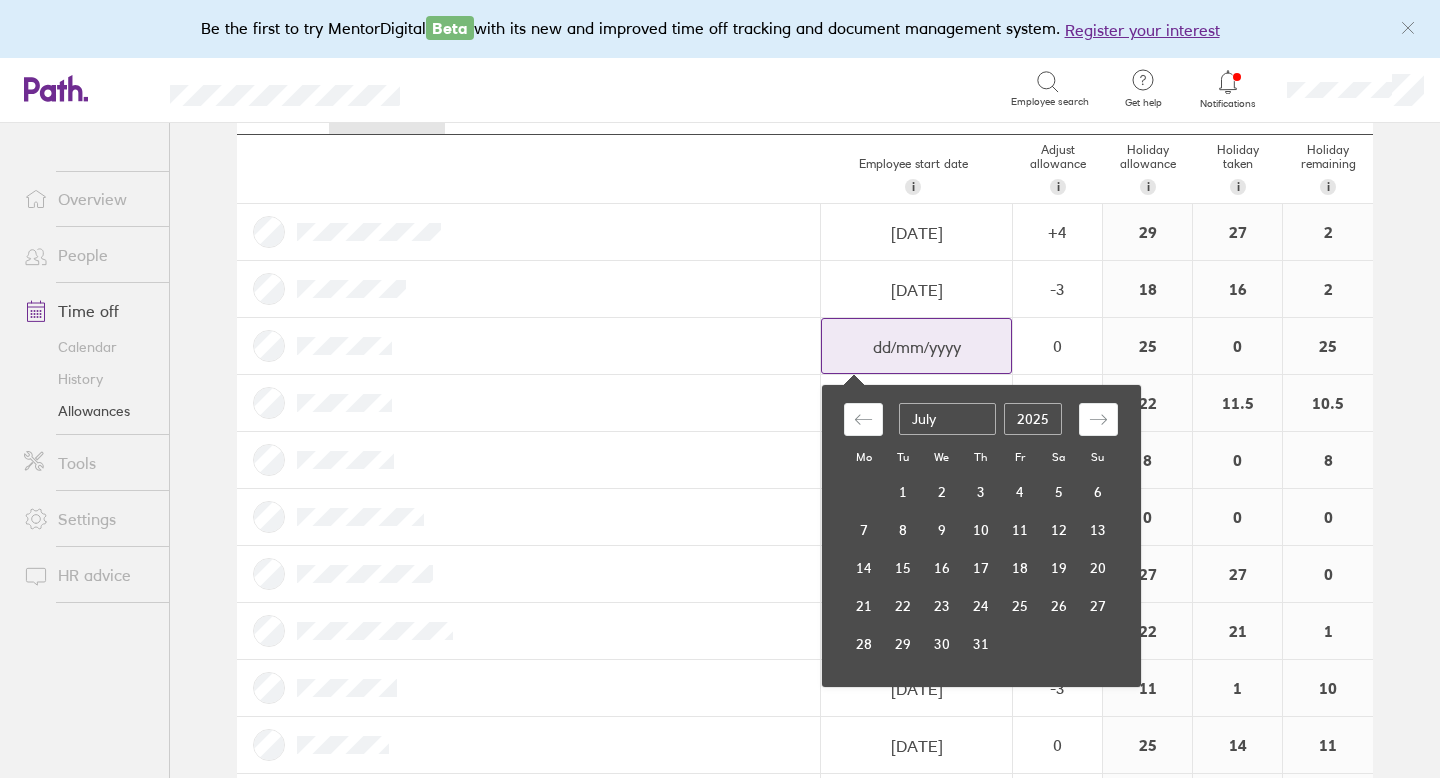 click at bounding box center [916, 347] 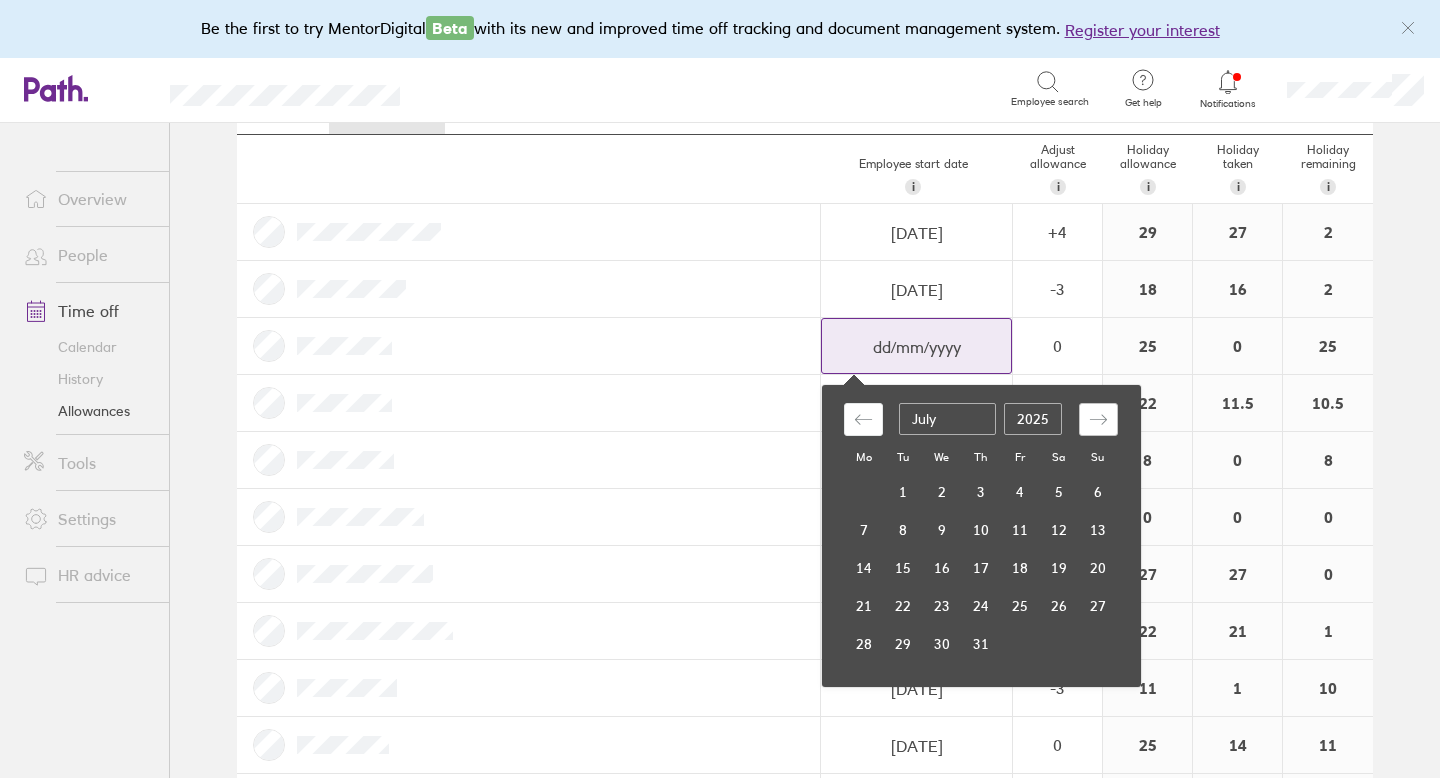 click 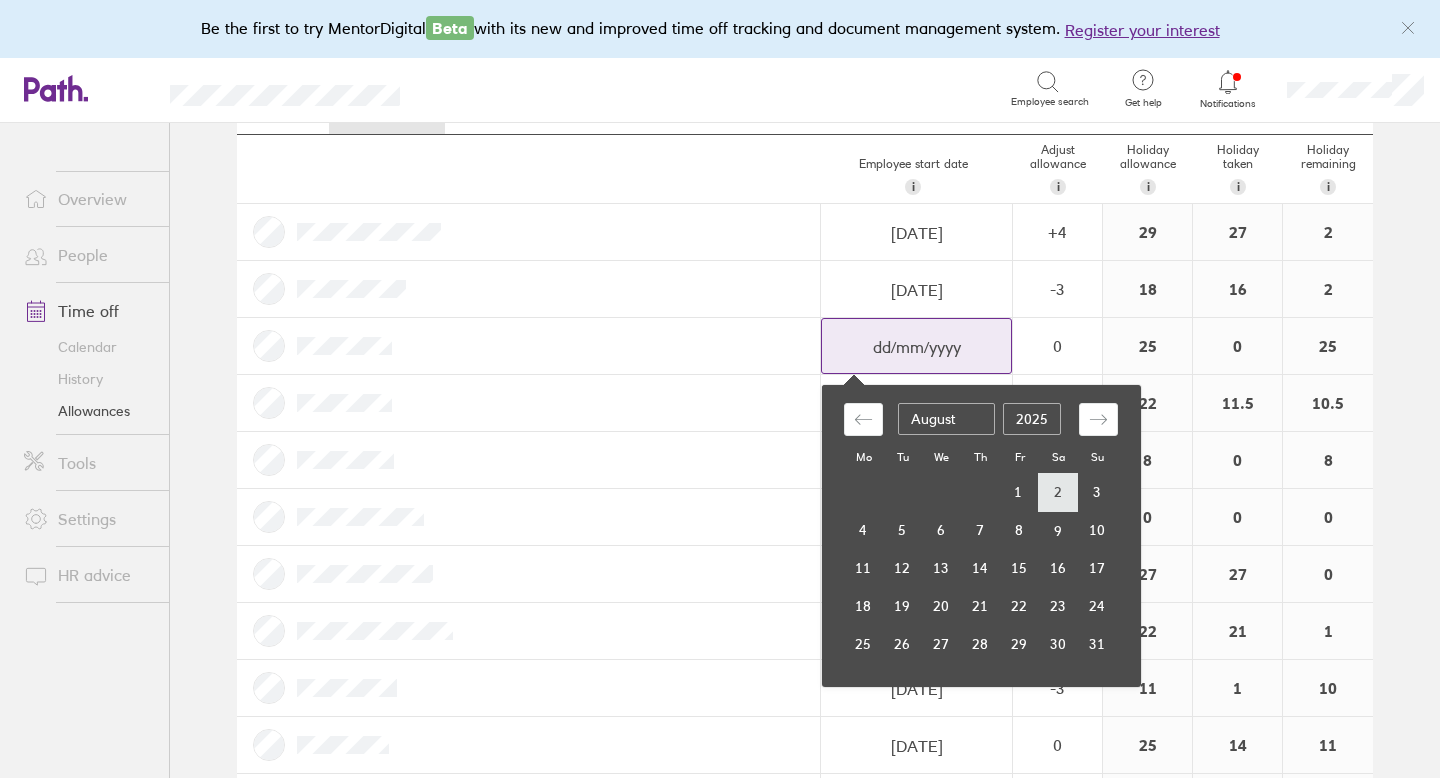 select on "September" 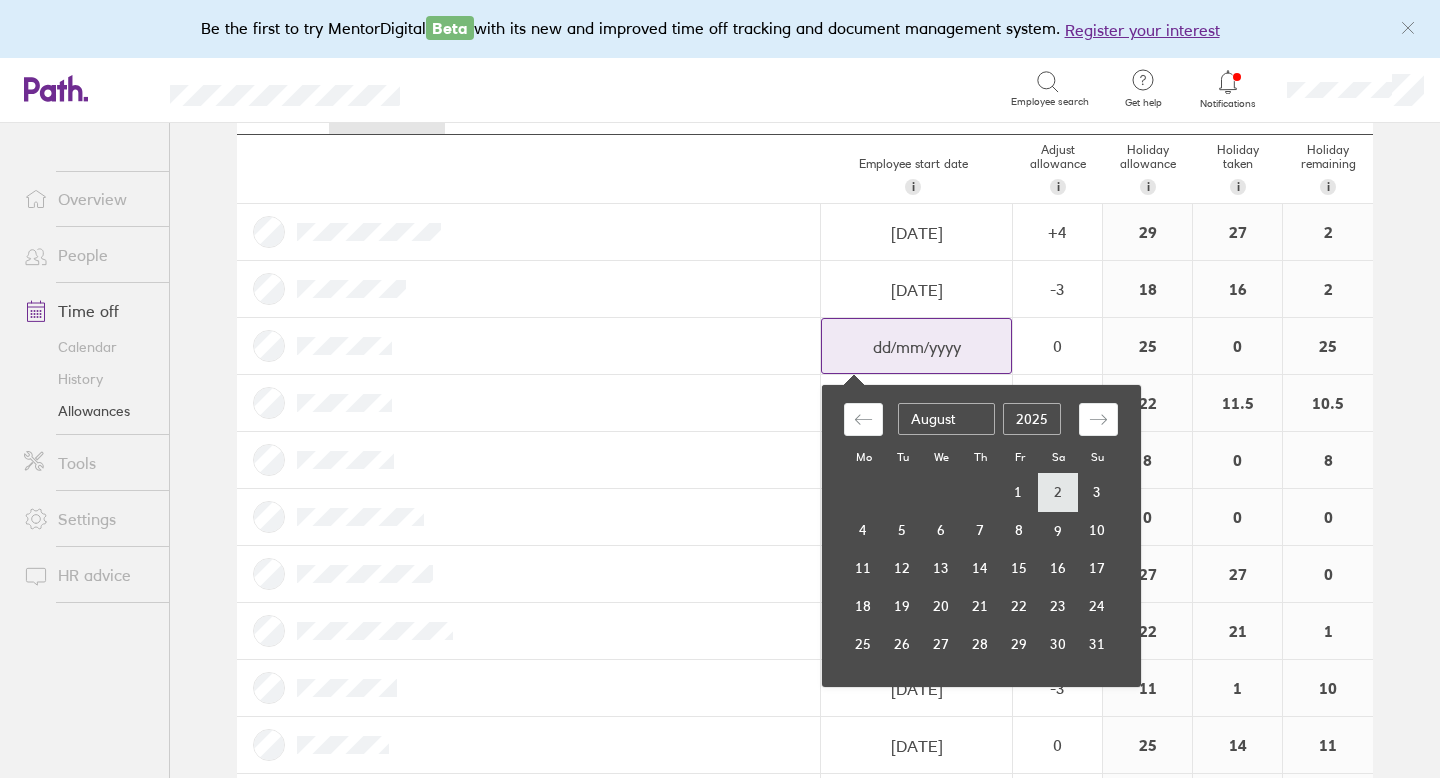 select on "2025" 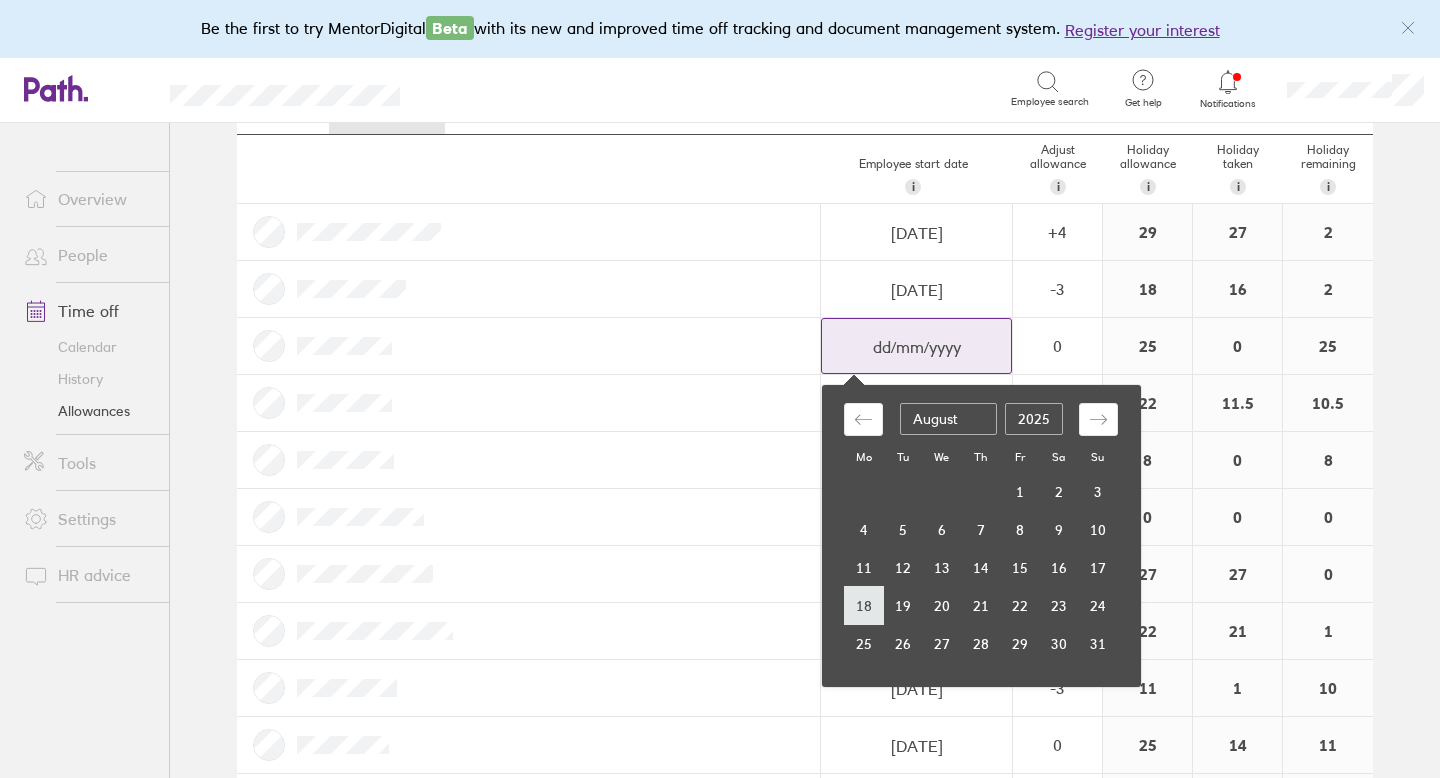 click on "18" at bounding box center [864, 606] 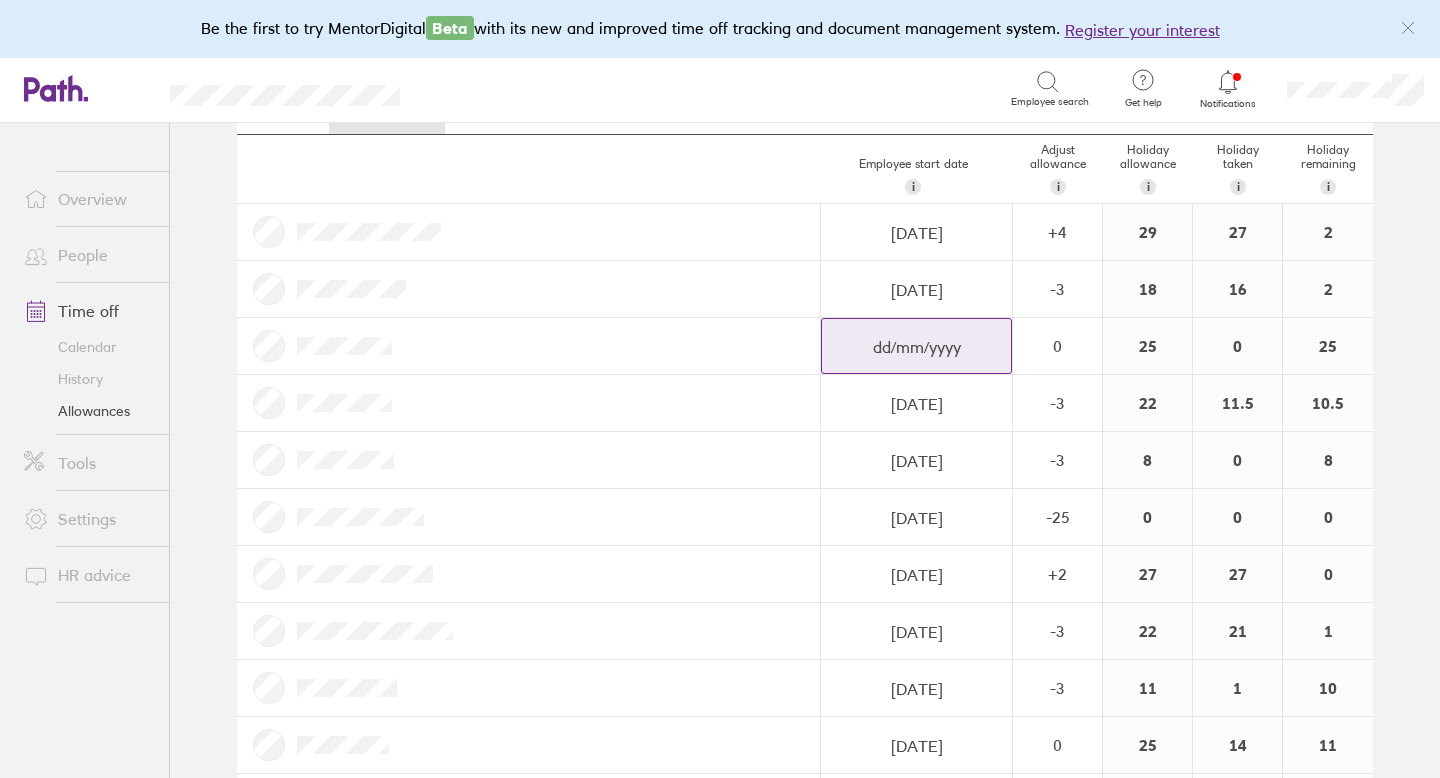 click at bounding box center [916, 233] 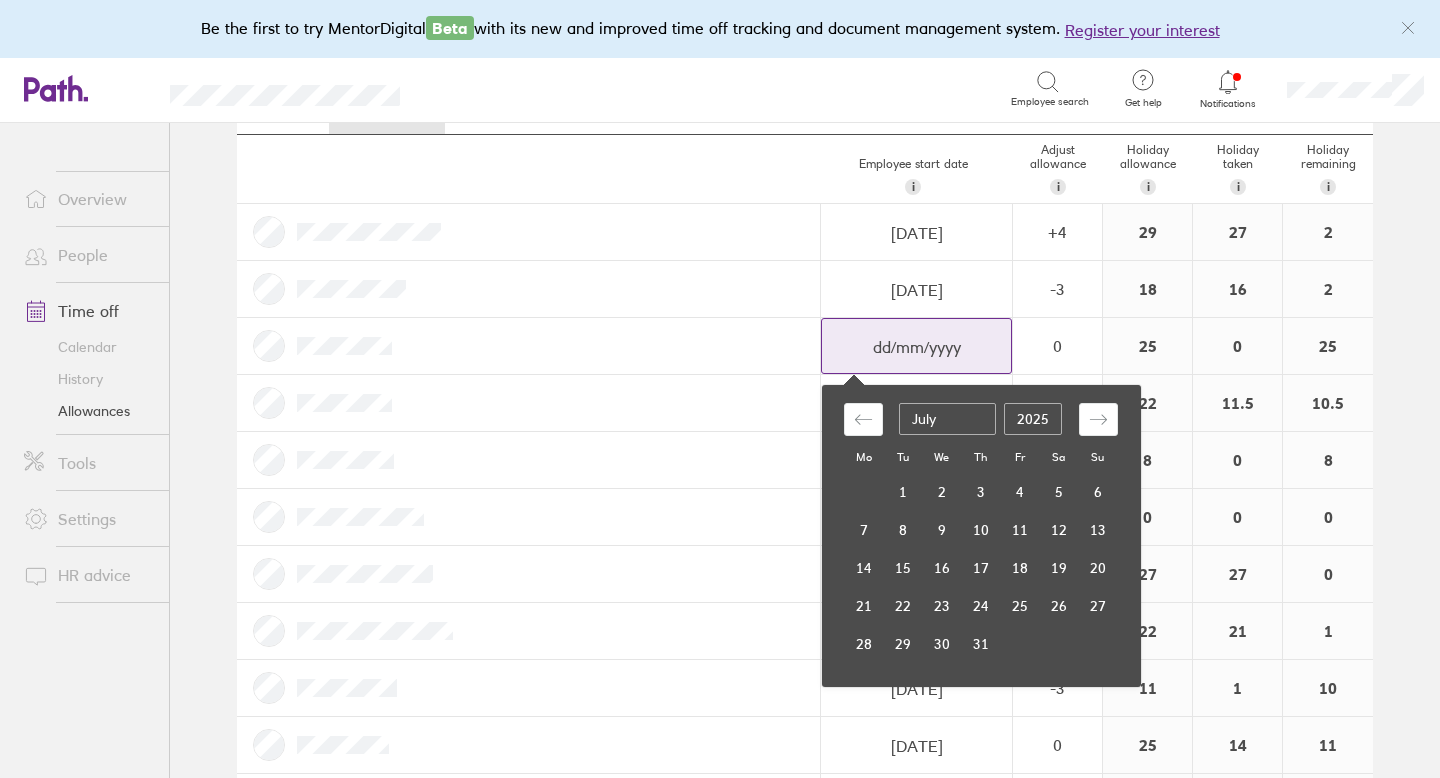 type on "[DATE]" 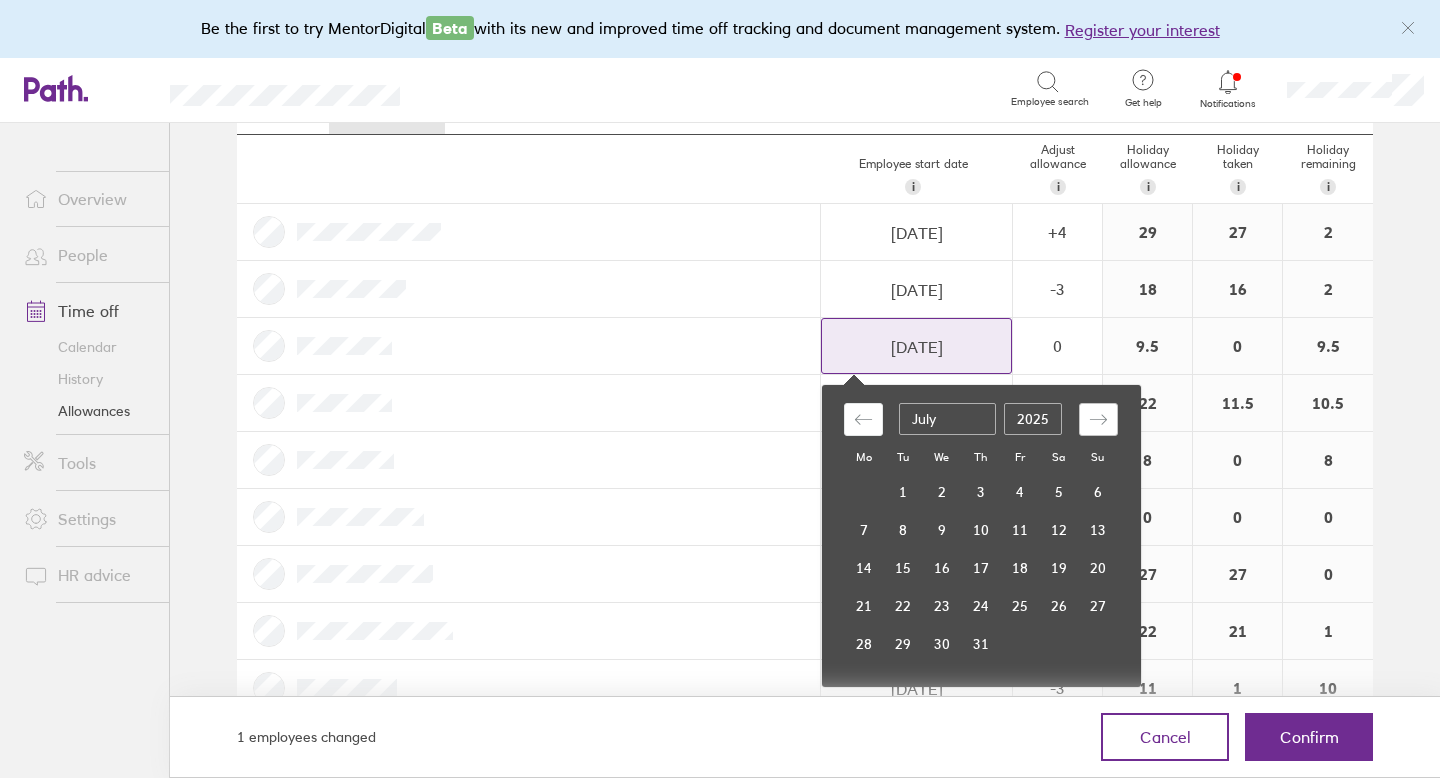 click at bounding box center [1098, 419] 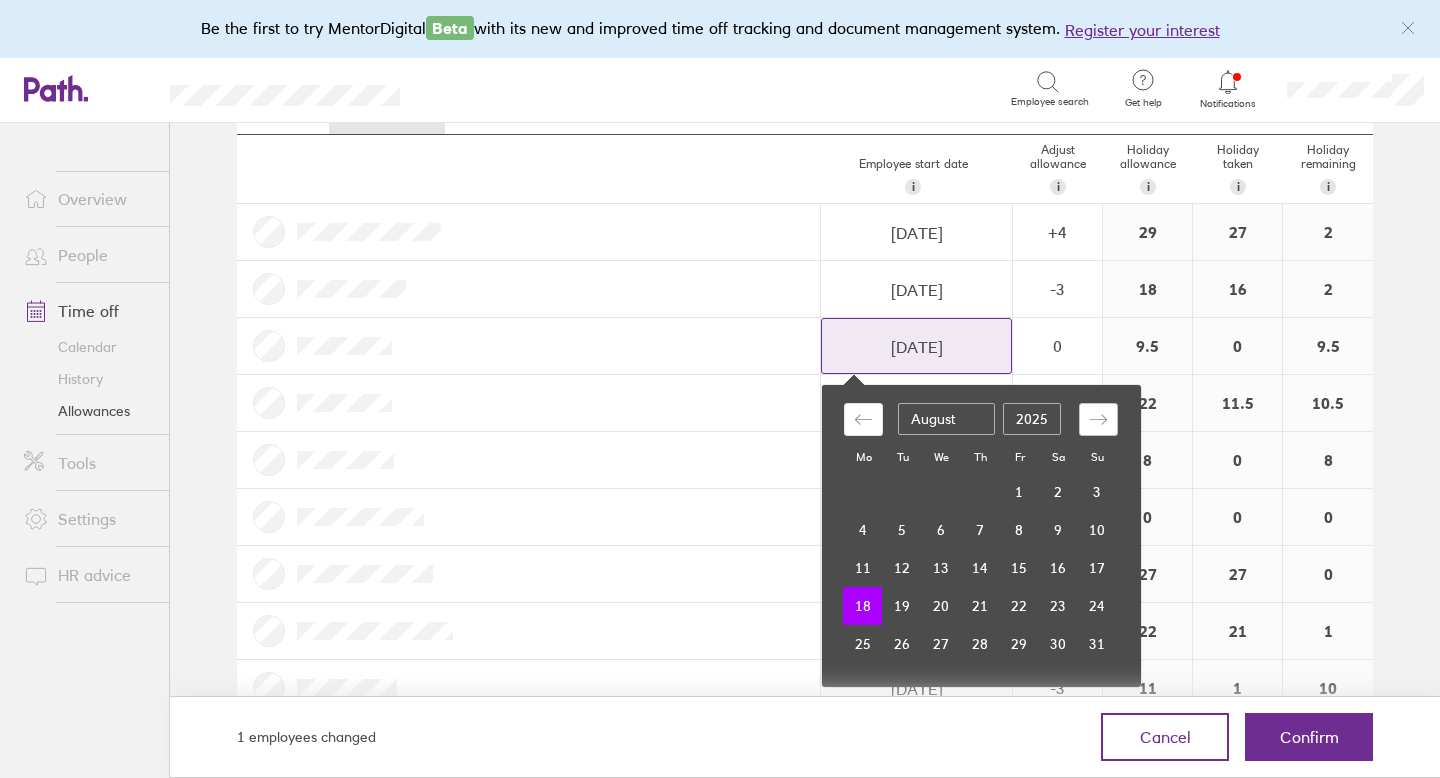 select on "September" 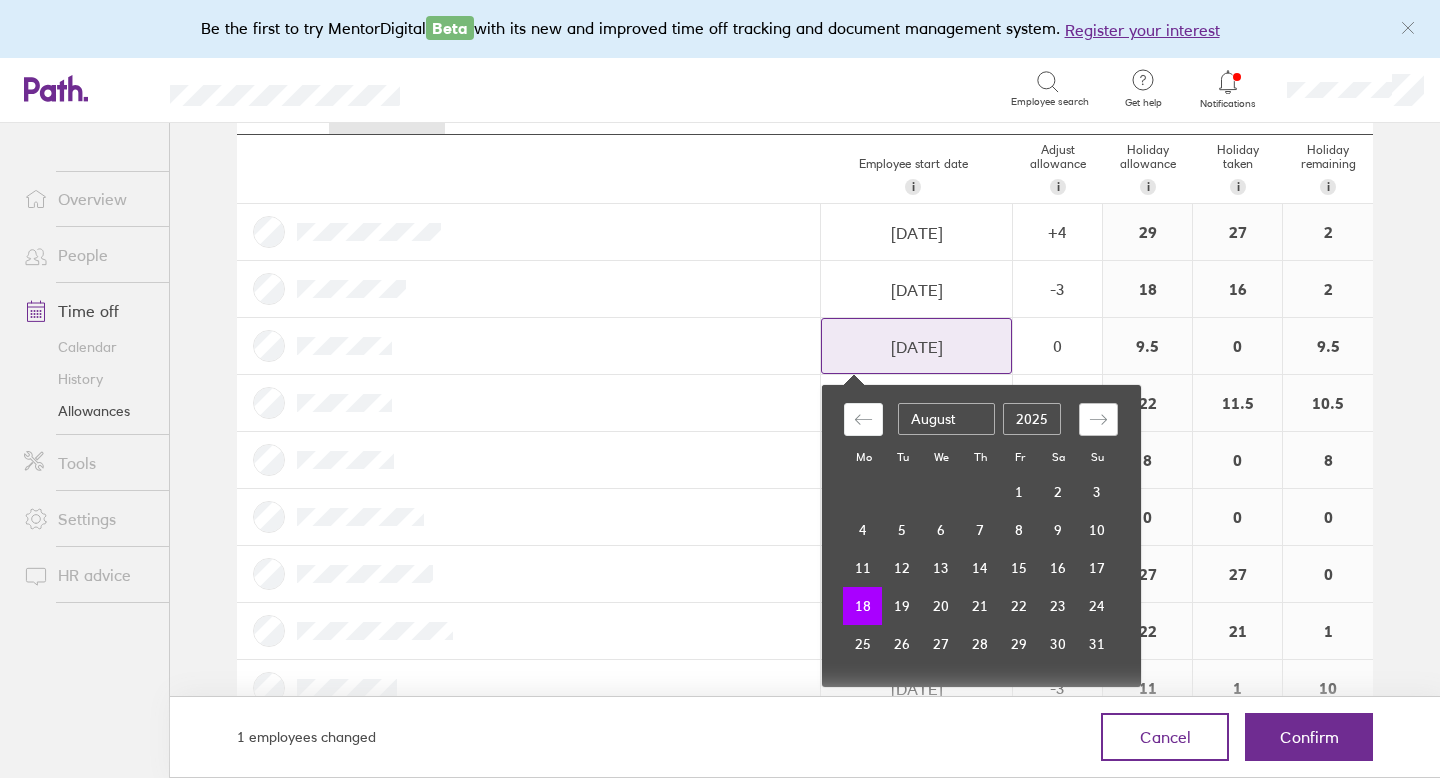 select on "2025" 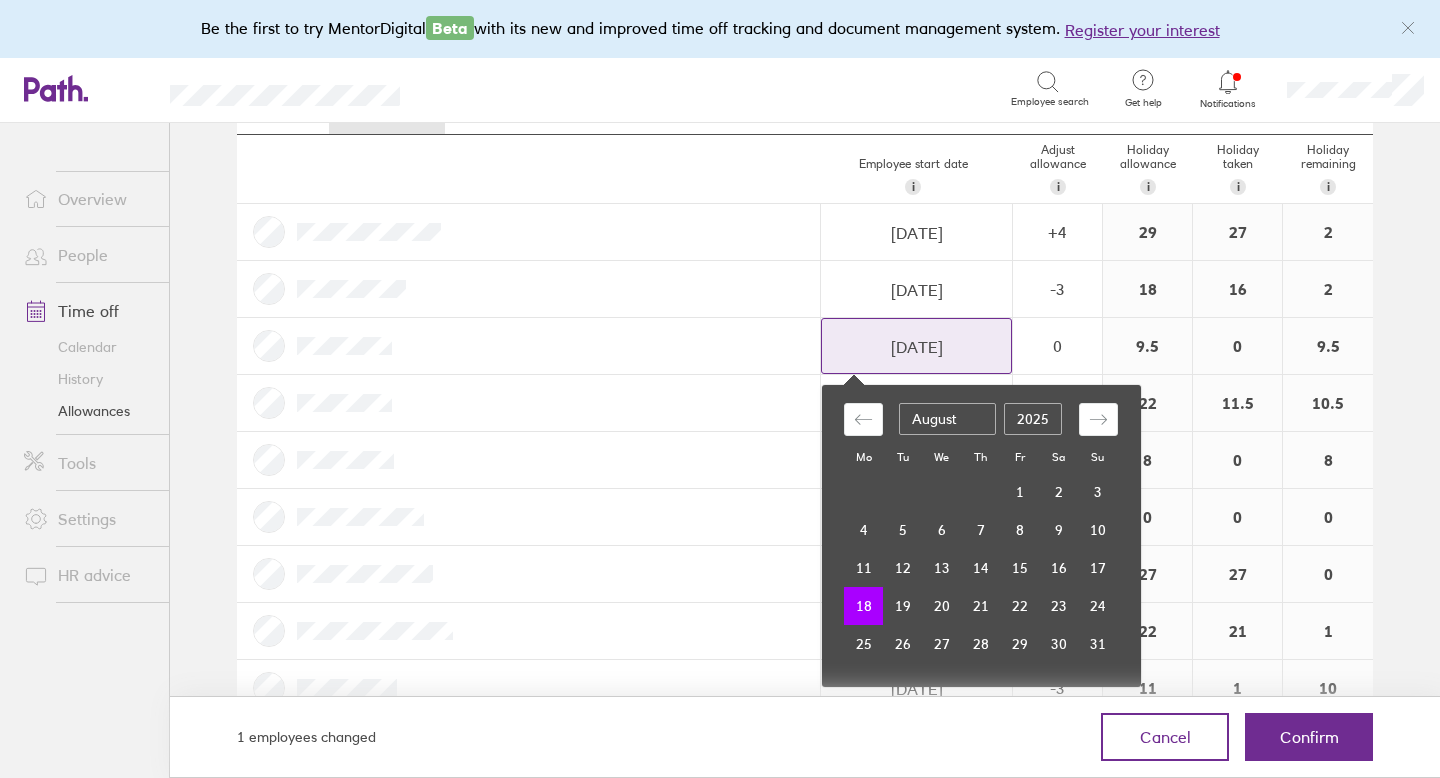 click on "18" at bounding box center (863, 606) 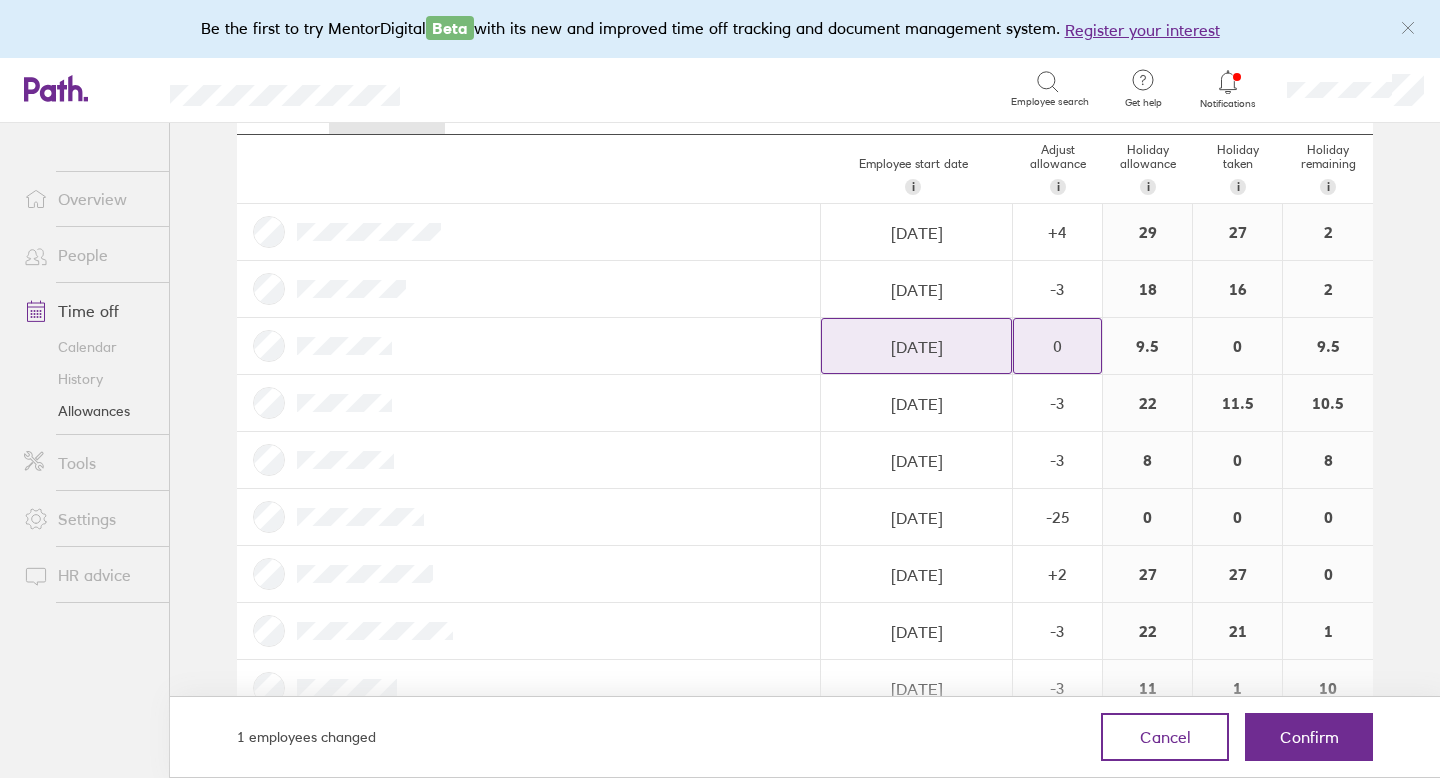 click on "0" at bounding box center (1057, 232) 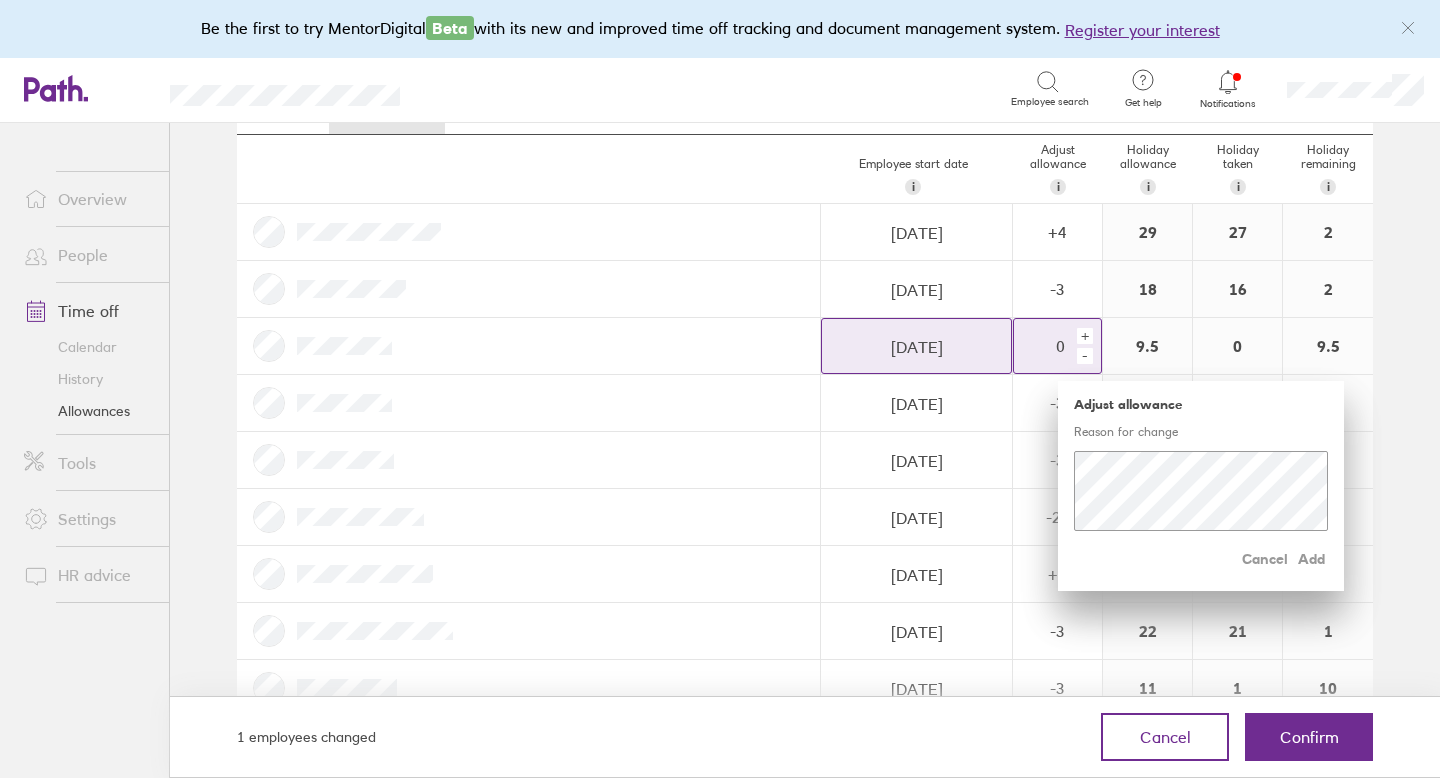 click on "+ -" at bounding box center (1087, 346) 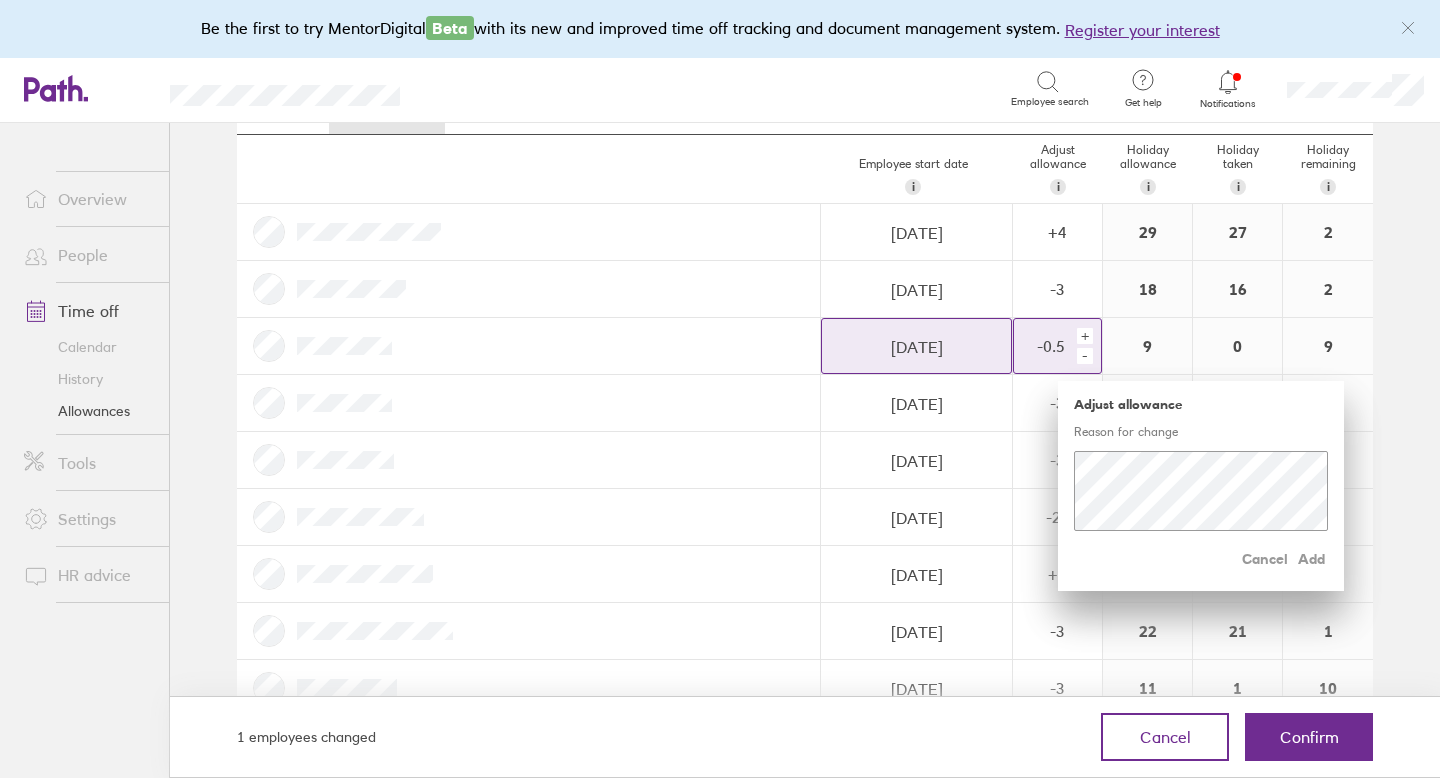 click on "-" at bounding box center (1085, 356) 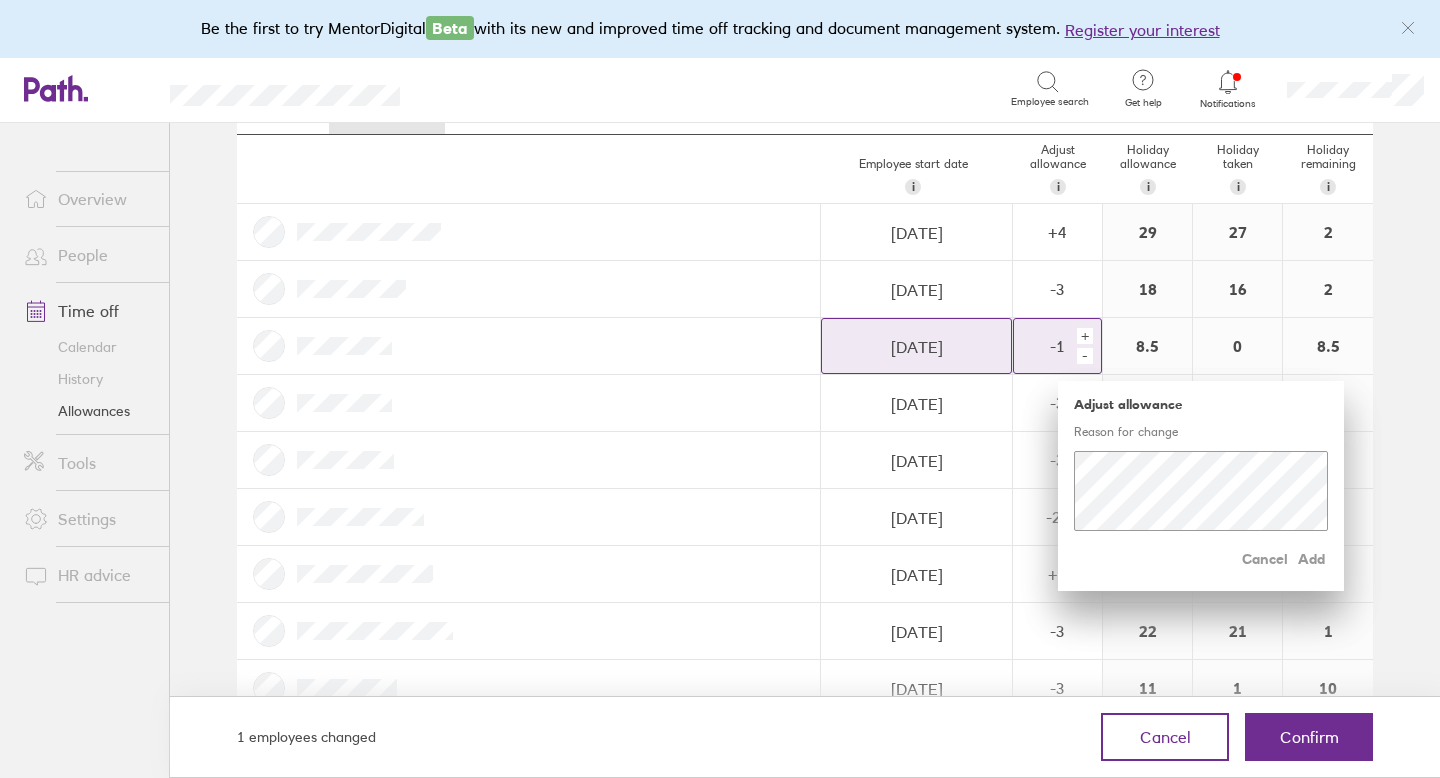 click on "-" at bounding box center [1085, 356] 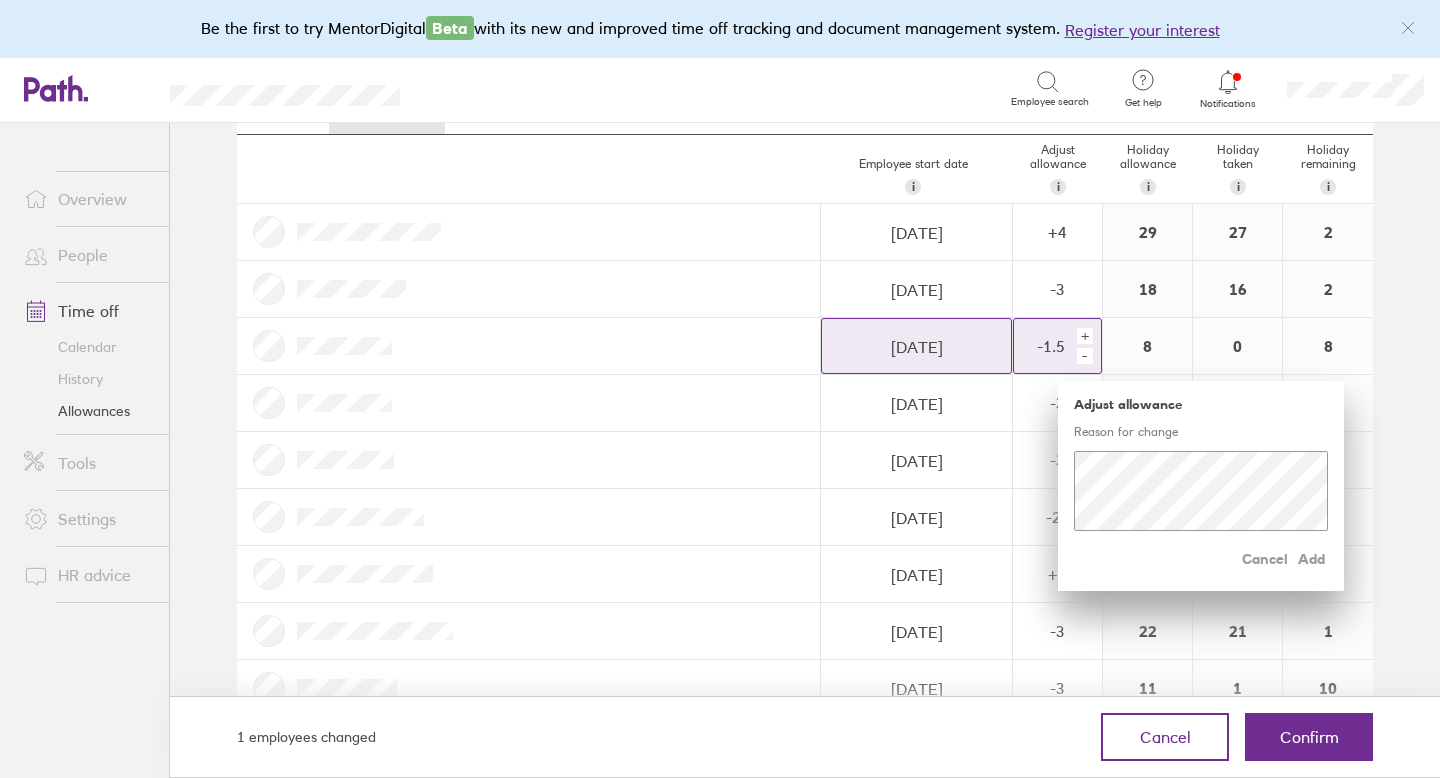 click on "-" at bounding box center (1085, 356) 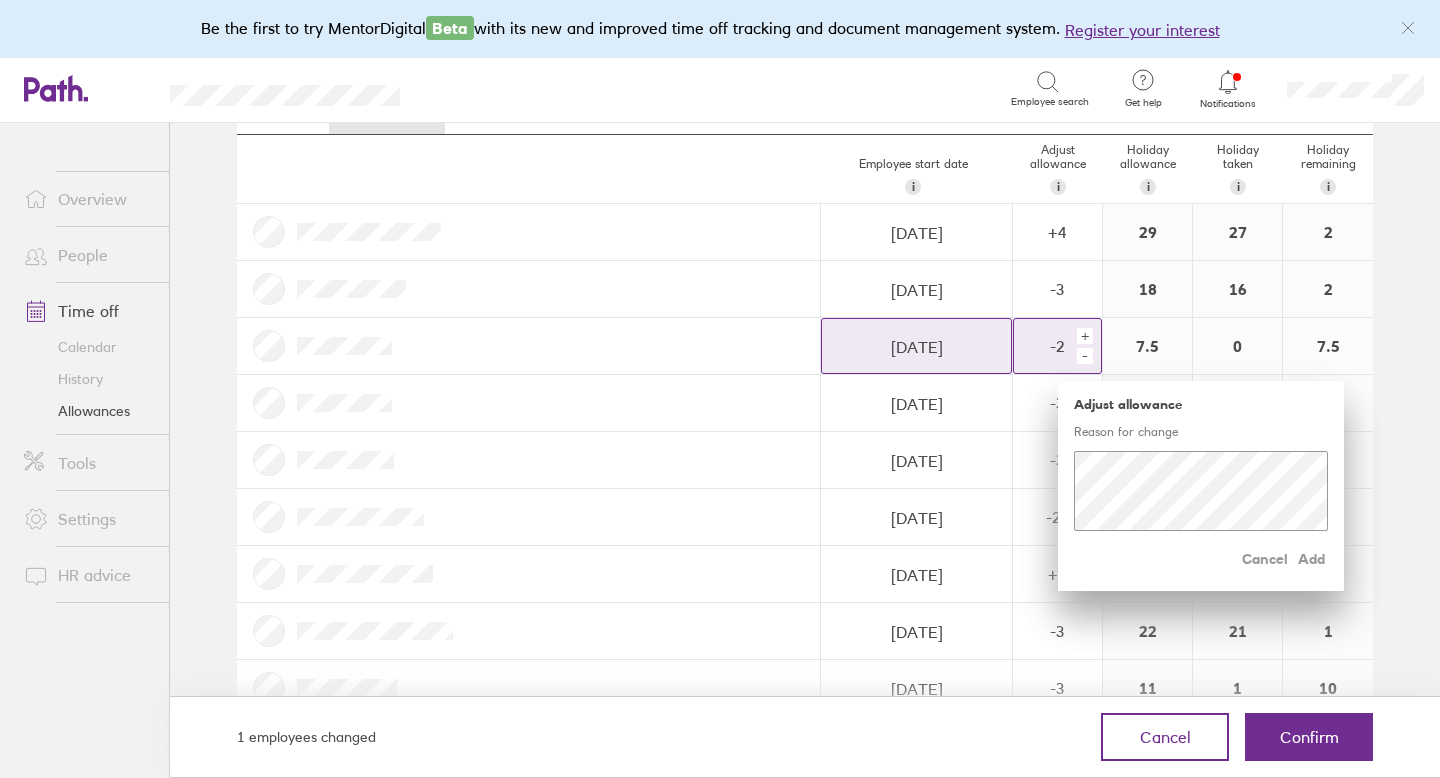 click on "-" at bounding box center (1085, 356) 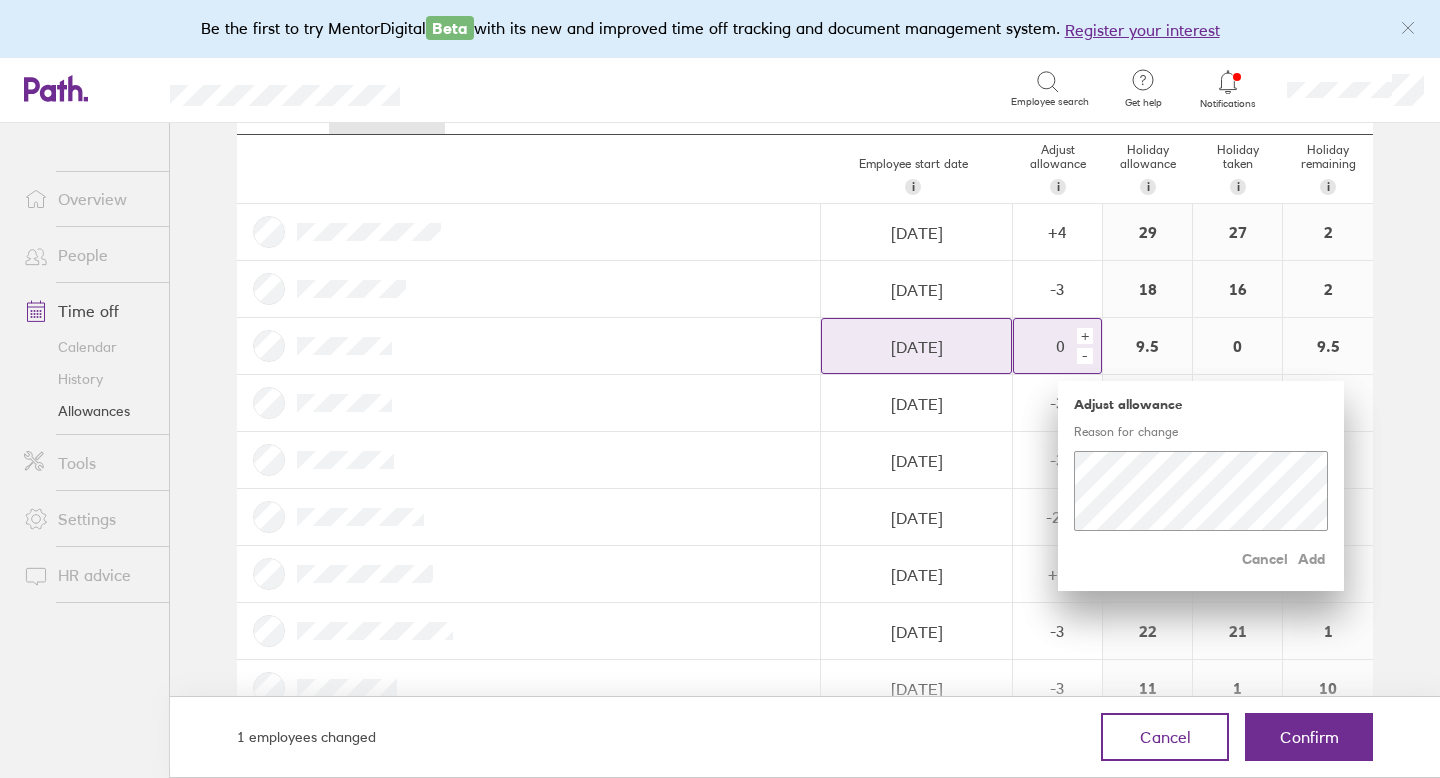 click on "-" at bounding box center [1085, 356] 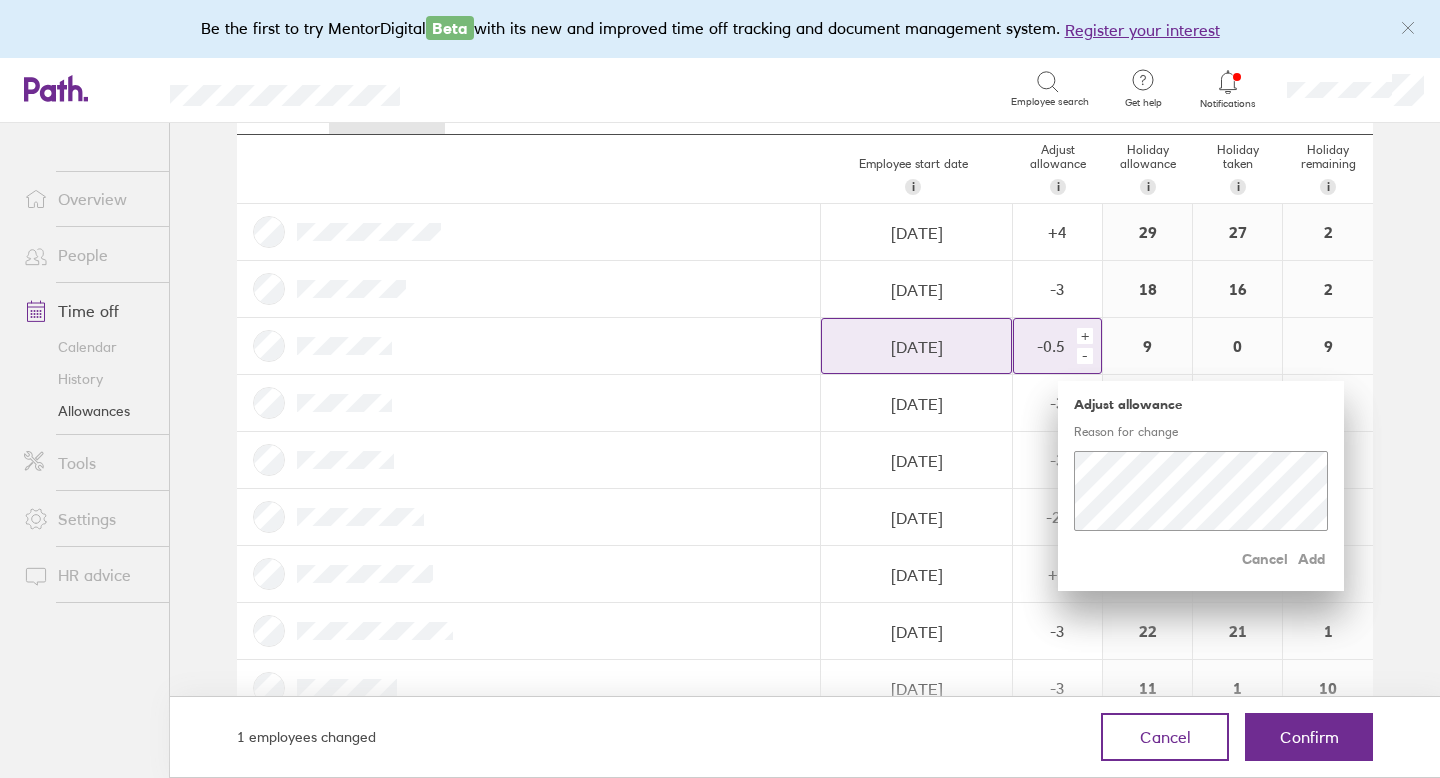 click on "-" at bounding box center (1085, 356) 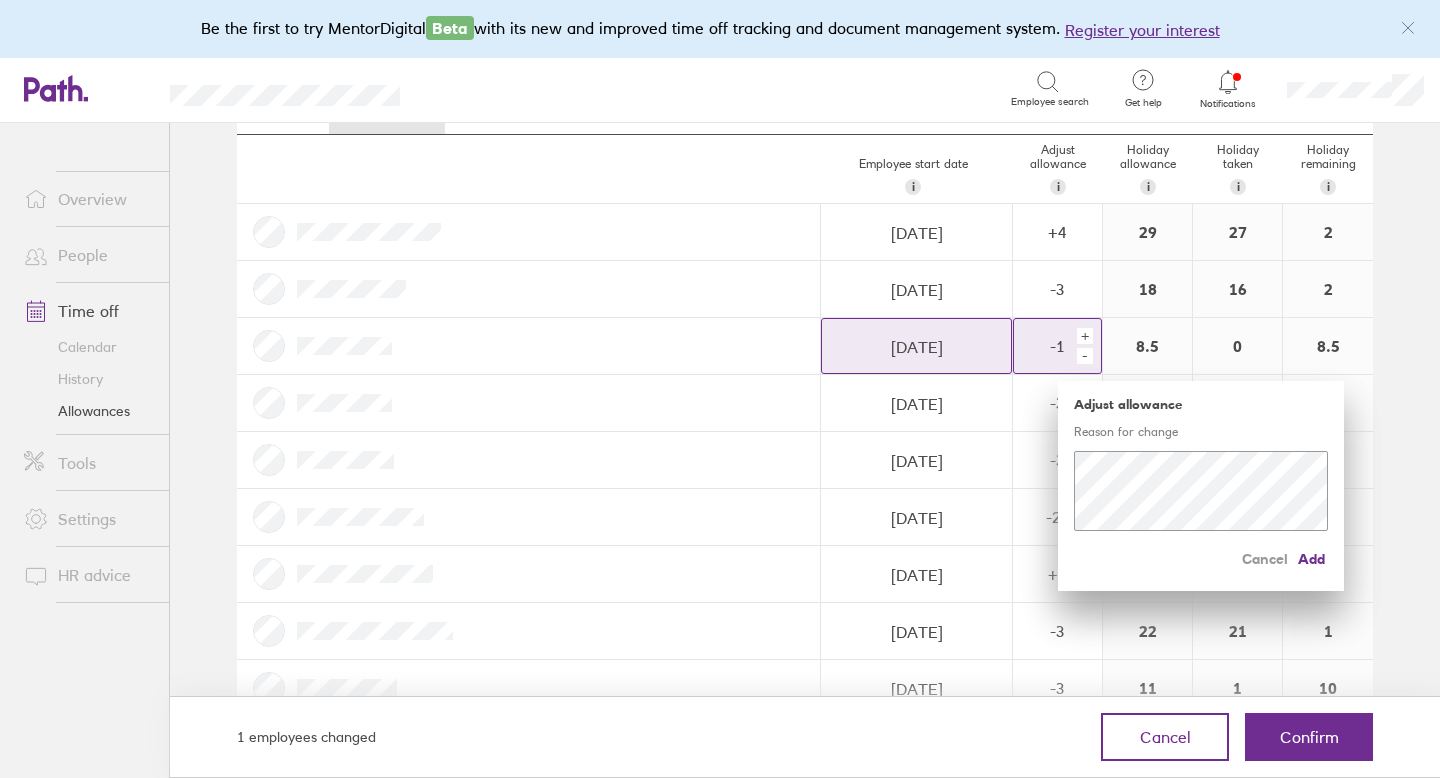 click on "-" at bounding box center [1085, 356] 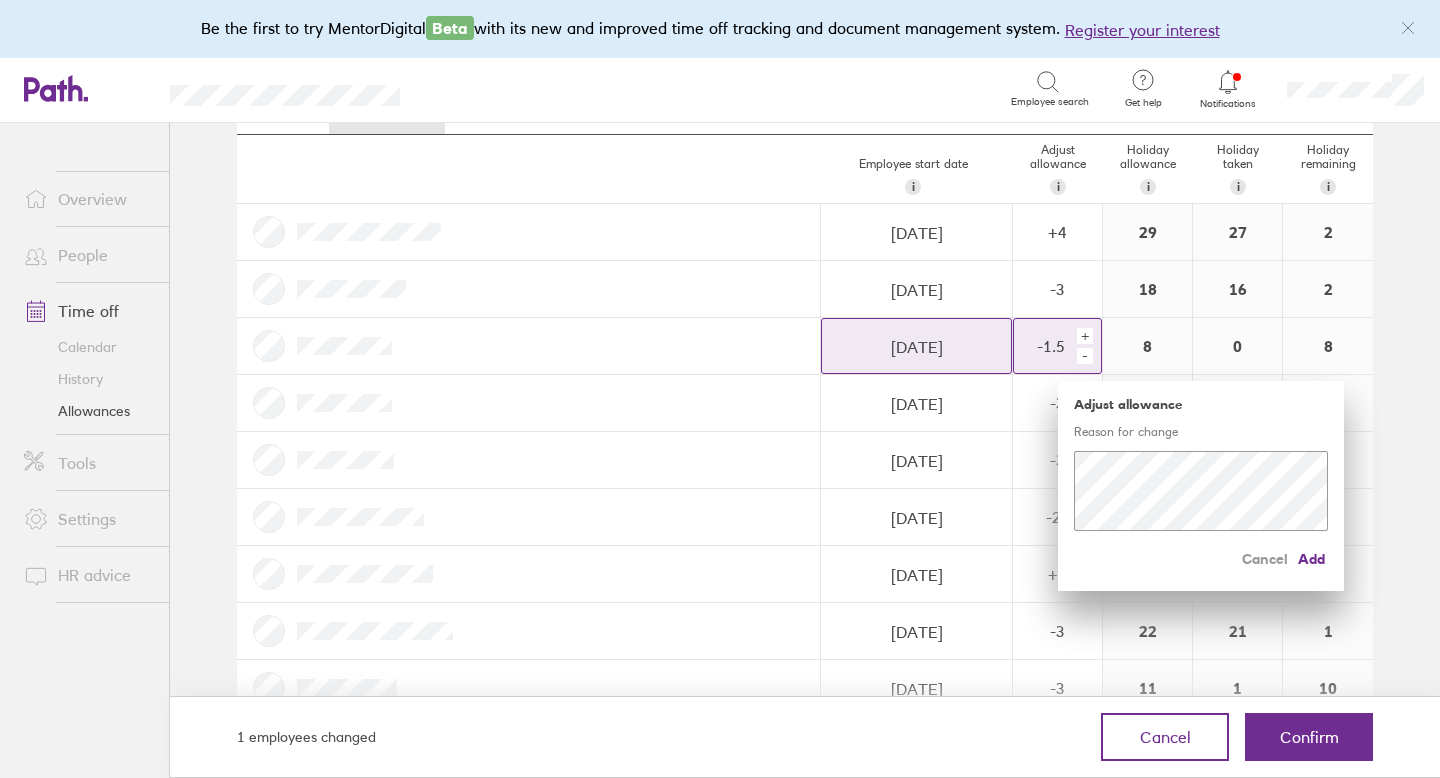 click on "-" at bounding box center [1085, 356] 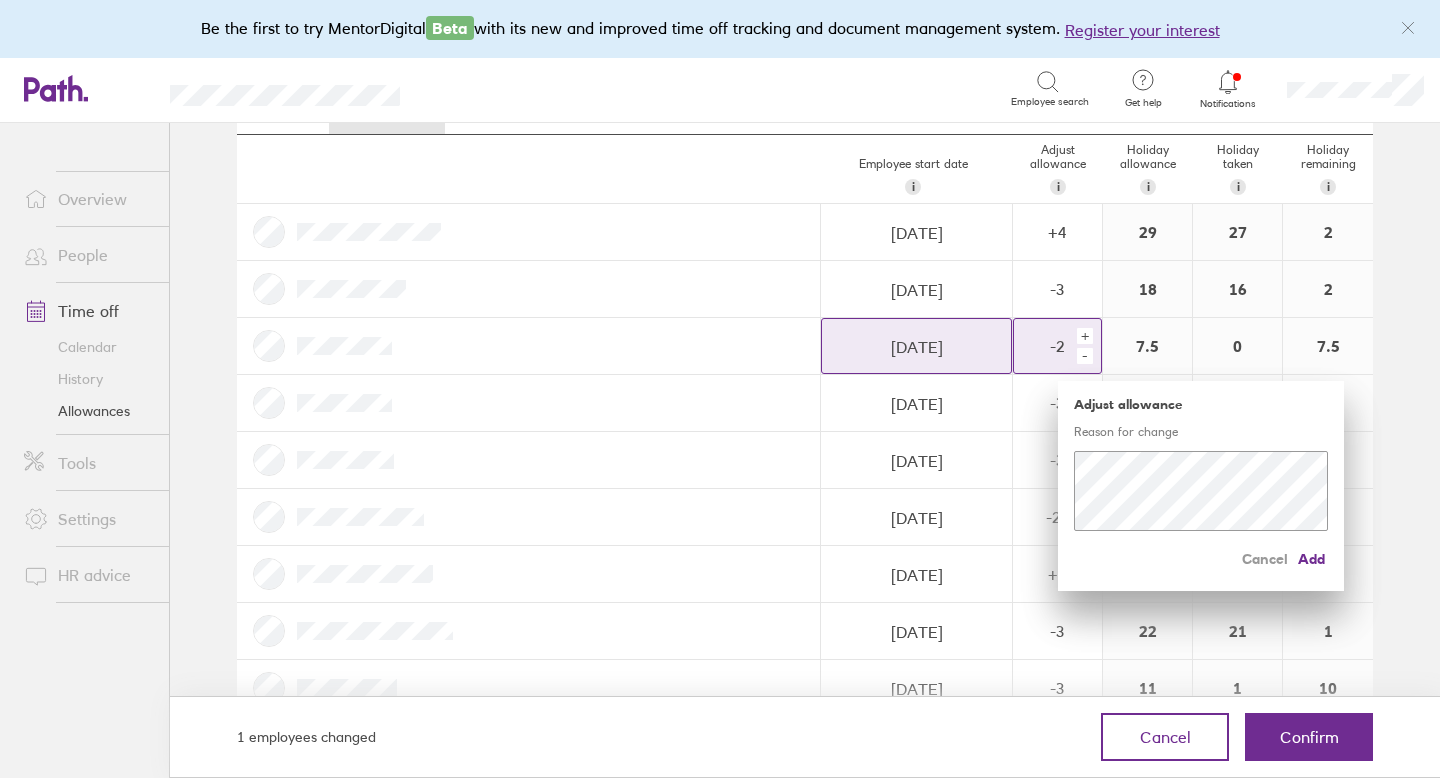 click on "-" at bounding box center [1085, 356] 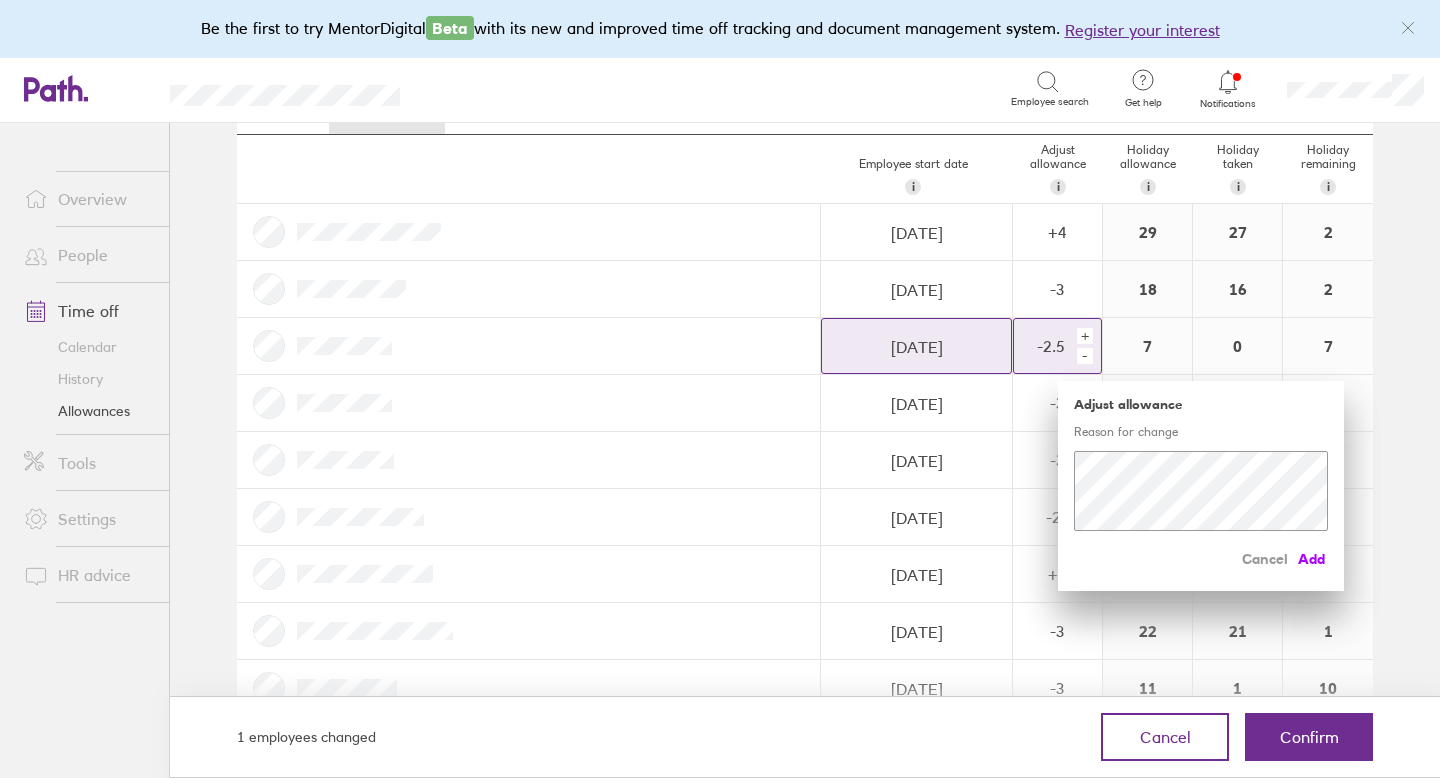 click on "Add" at bounding box center [1312, 559] 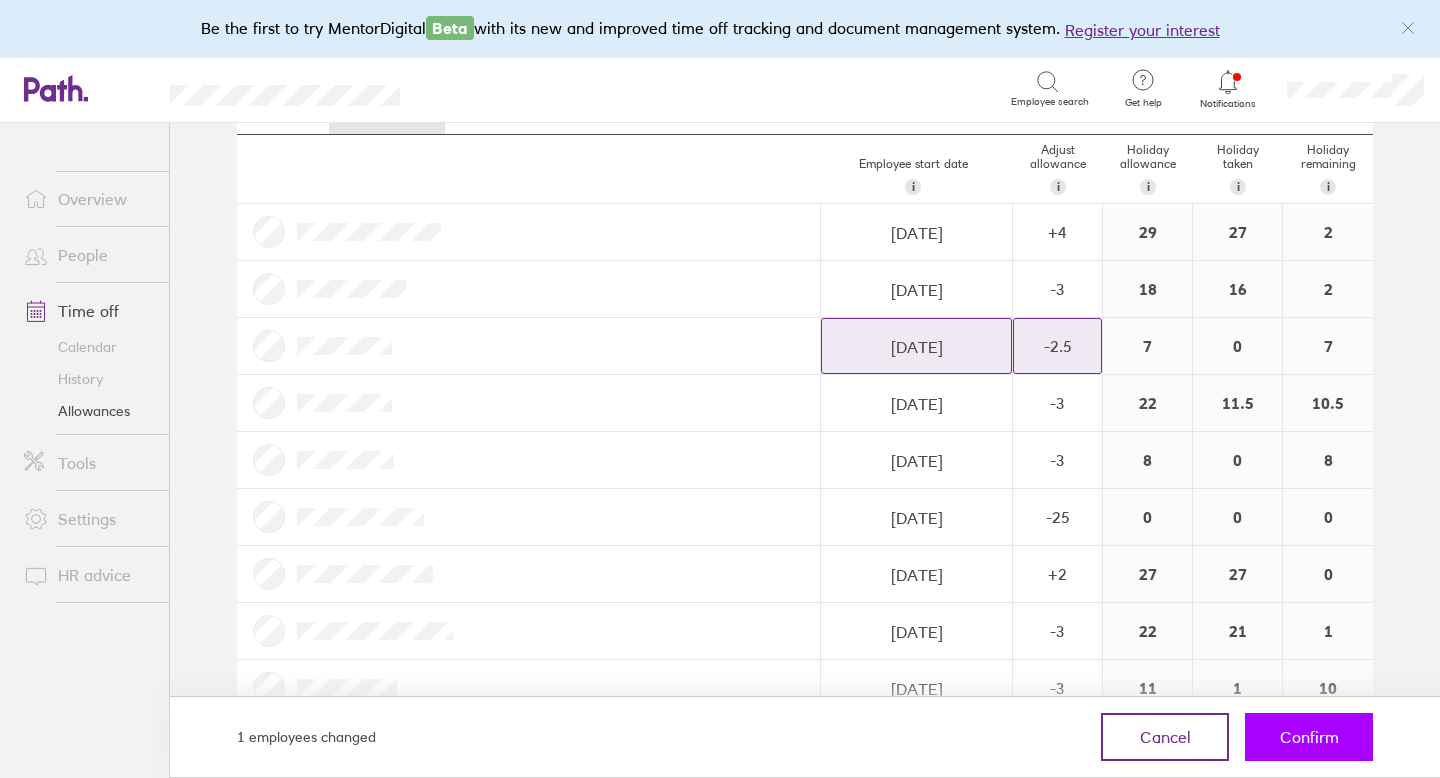 click on "Confirm" at bounding box center (1309, 737) 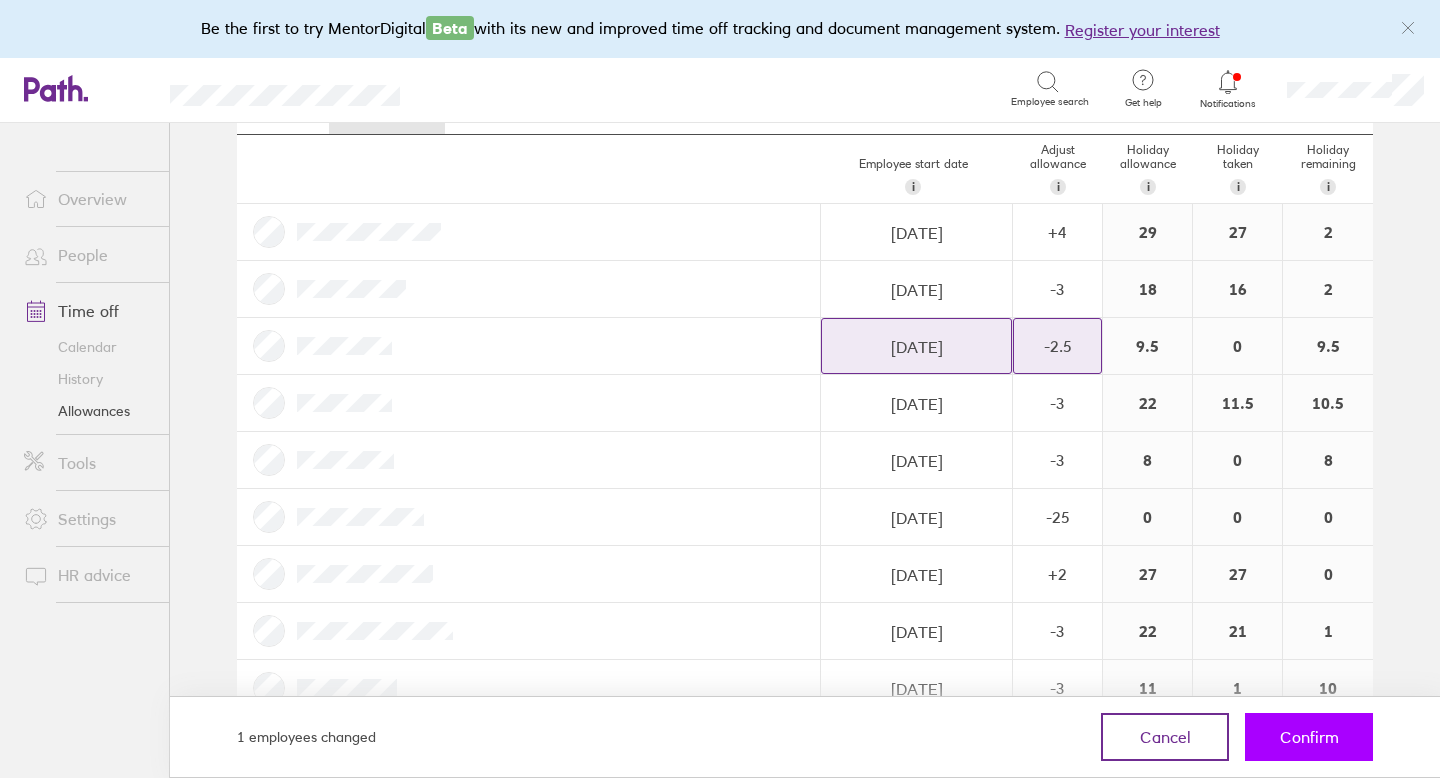click on "Confirm" at bounding box center [1309, 737] 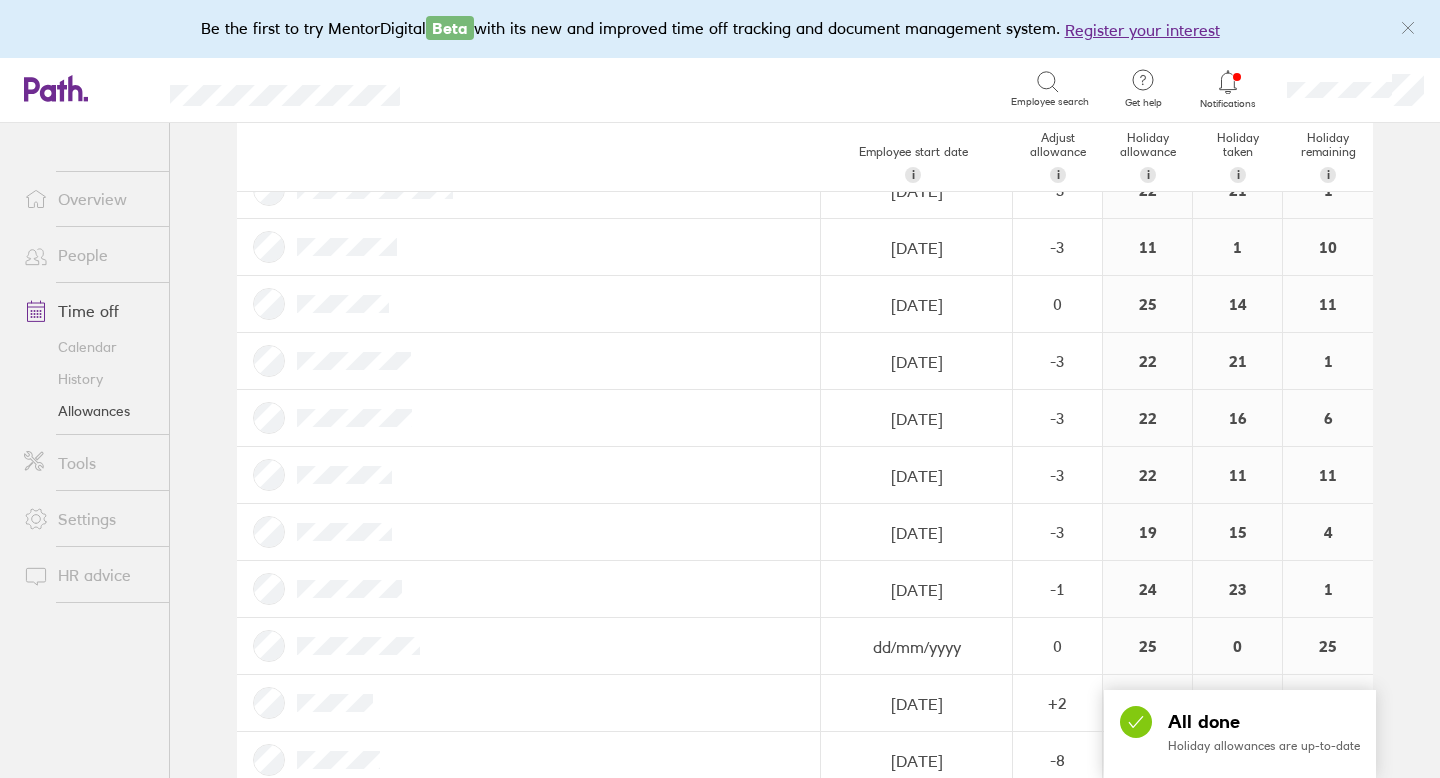 scroll, scrollTop: 545, scrollLeft: 0, axis: vertical 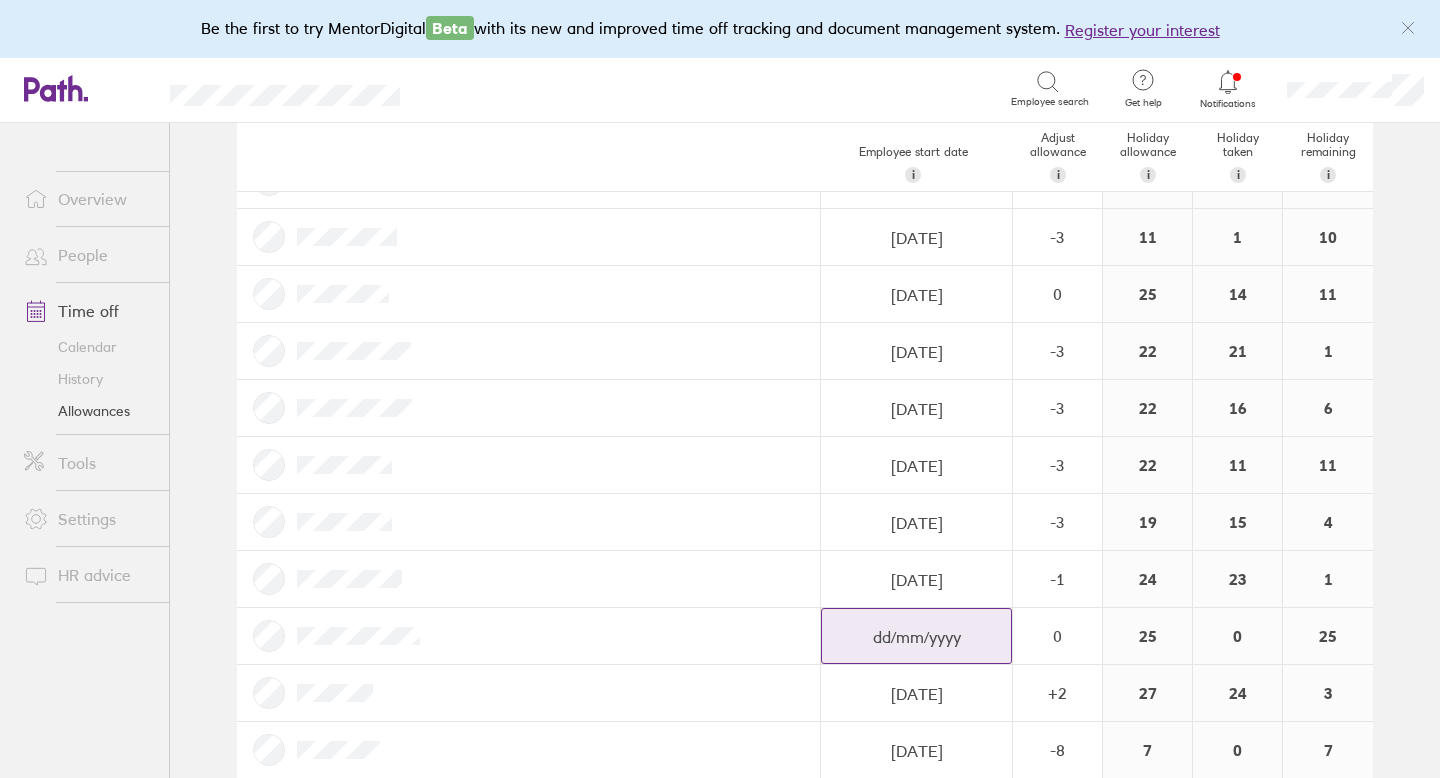 click at bounding box center [916, -218] 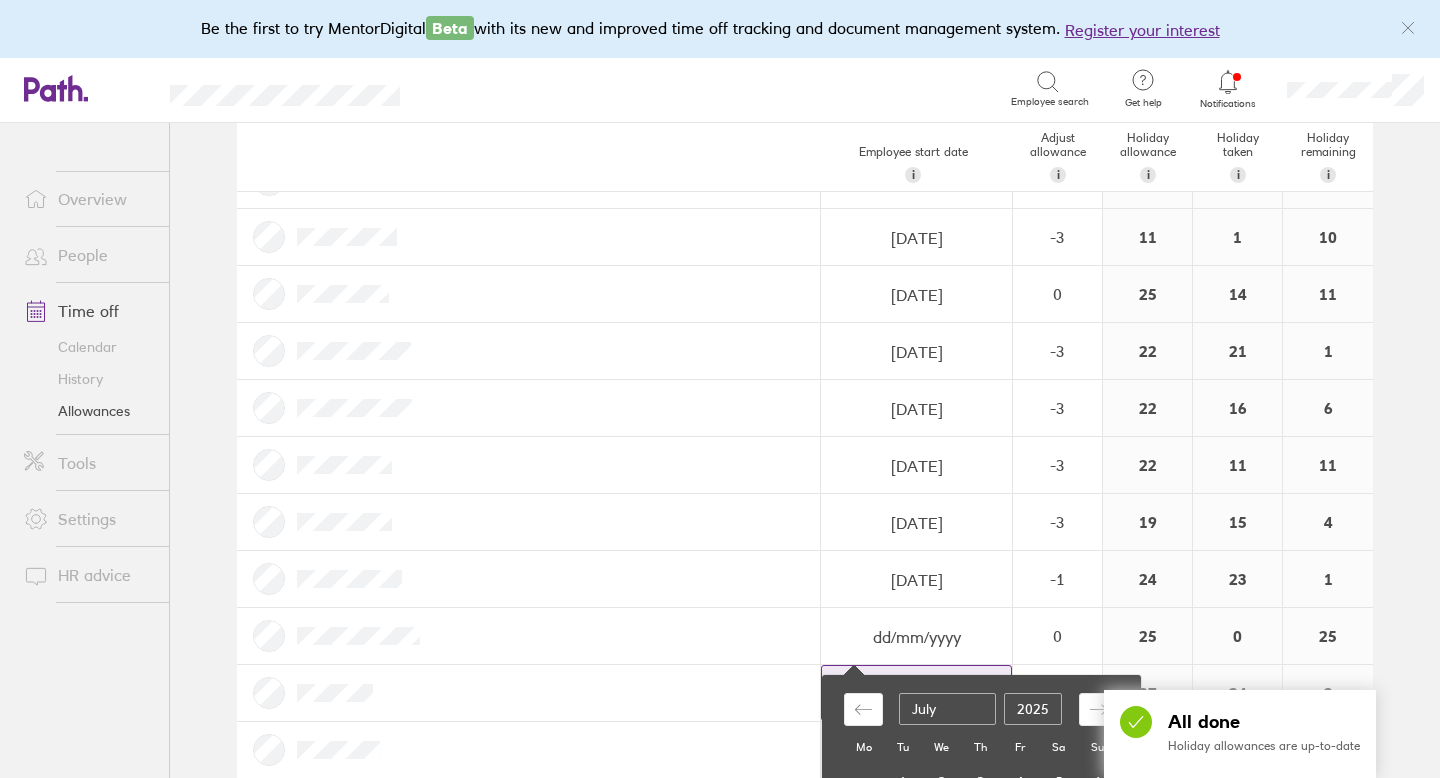 scroll, scrollTop: 667, scrollLeft: 0, axis: vertical 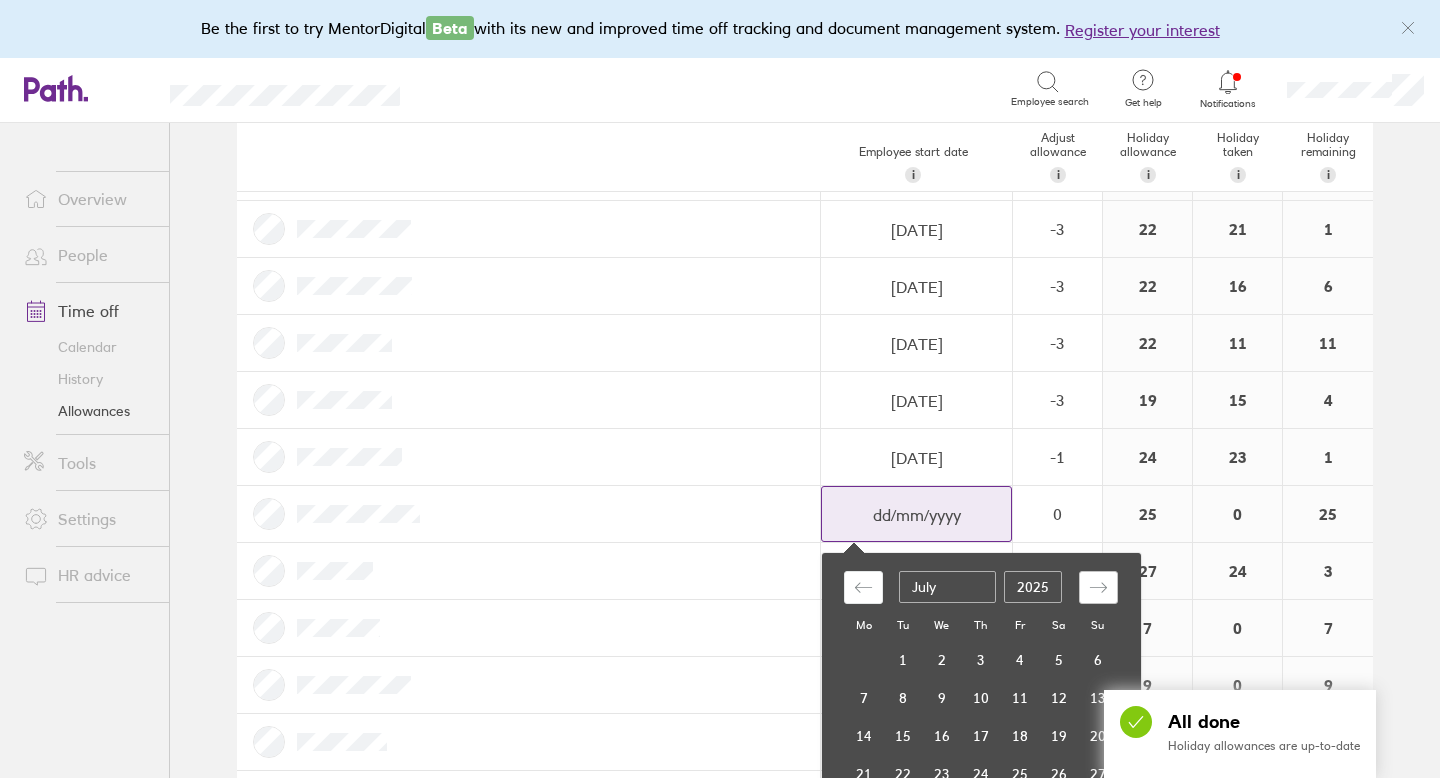 click 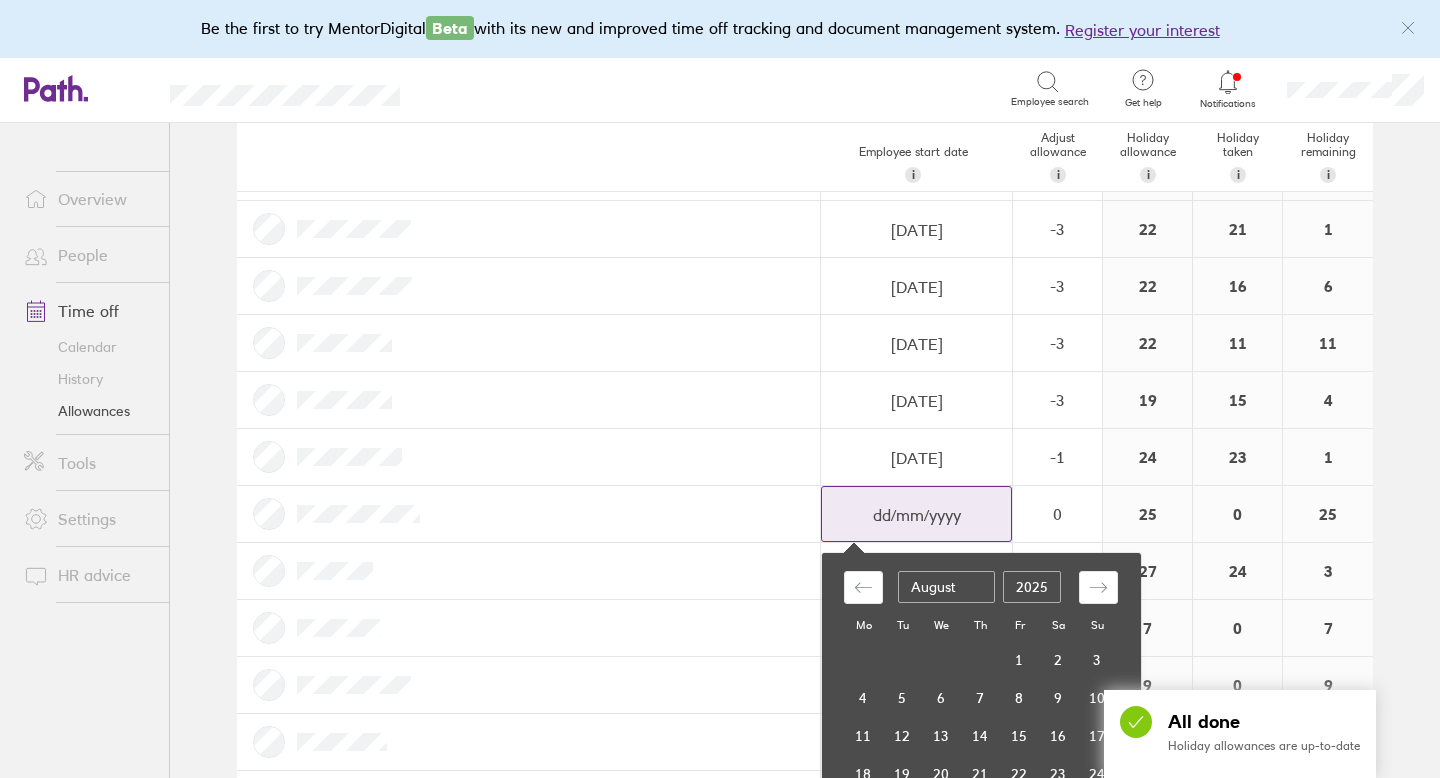 select on "September" 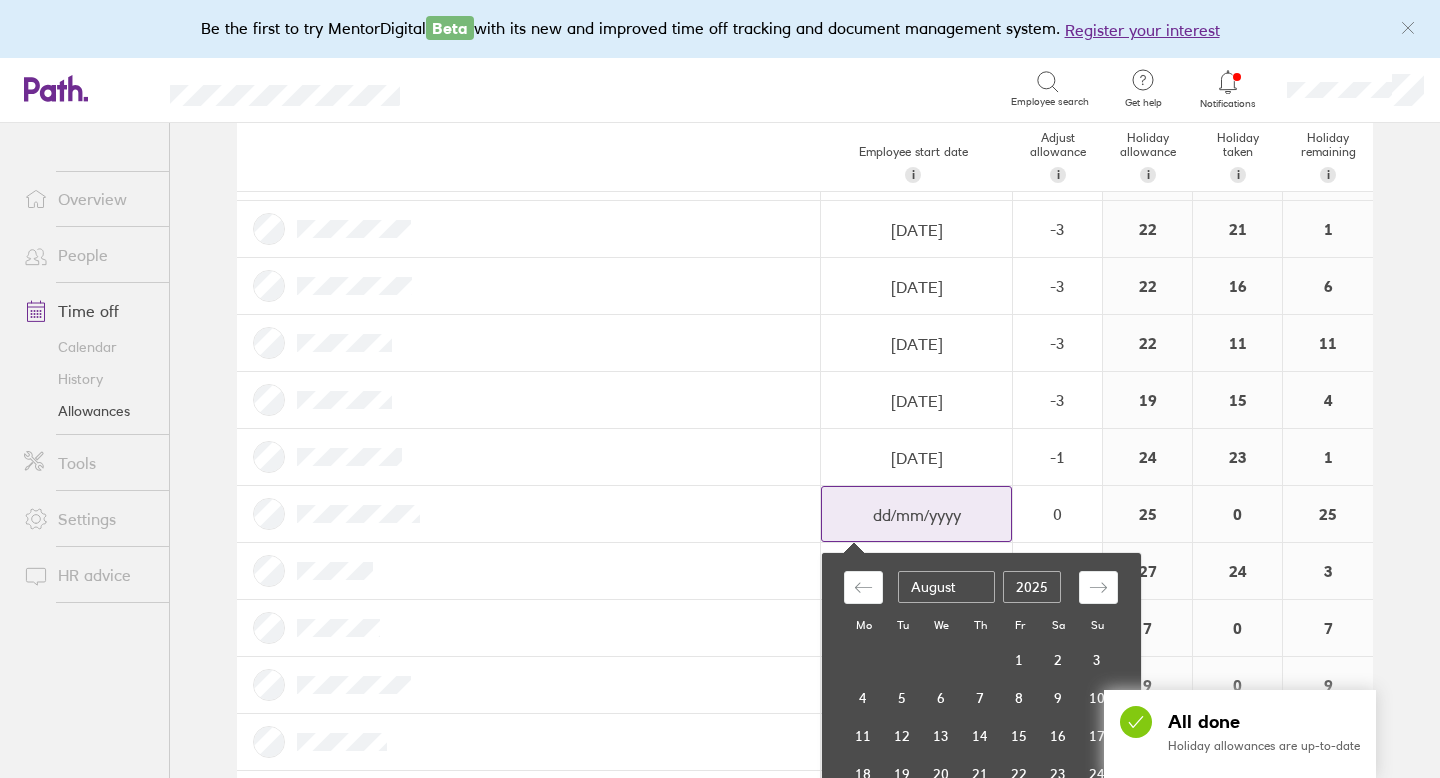 select on "2025" 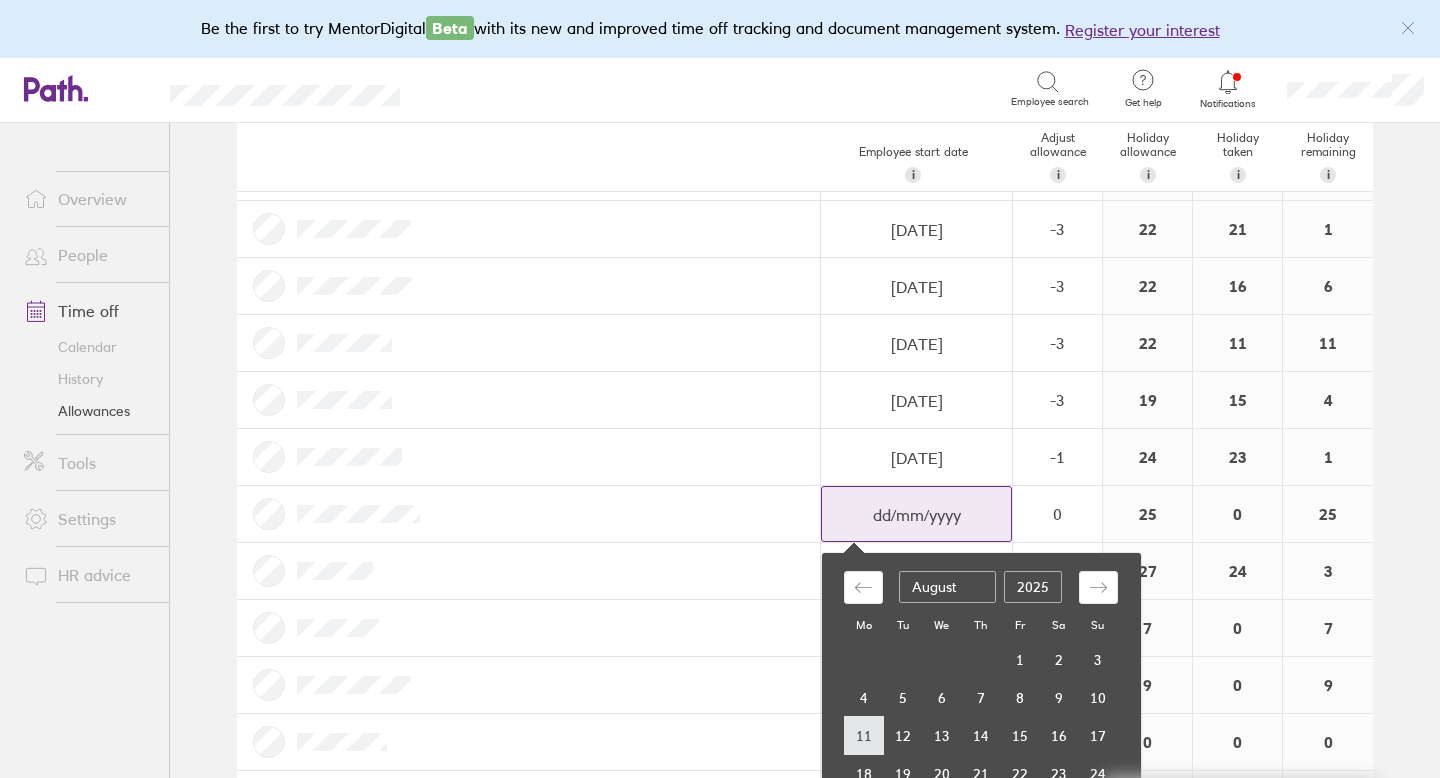 click on "11" at bounding box center (864, 736) 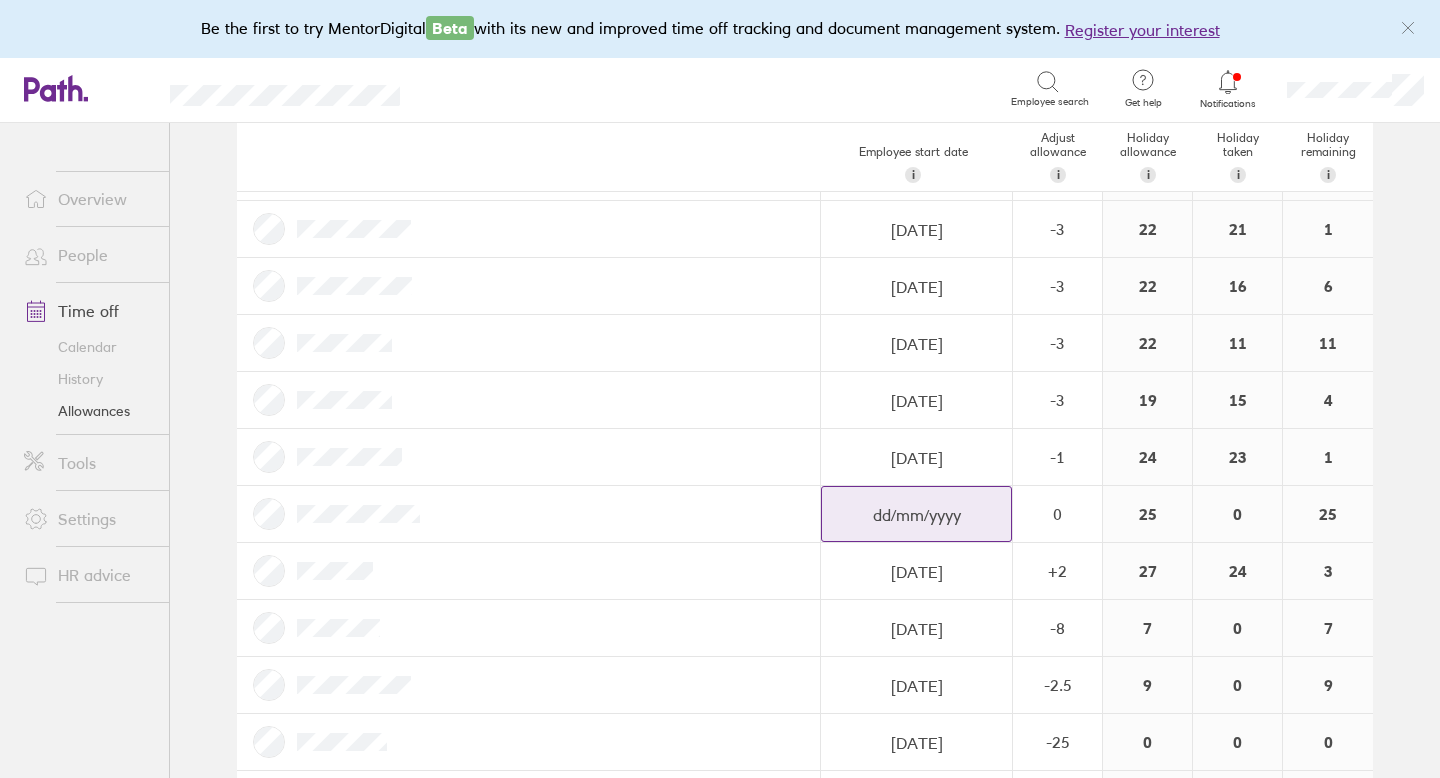 type on "[DATE]" 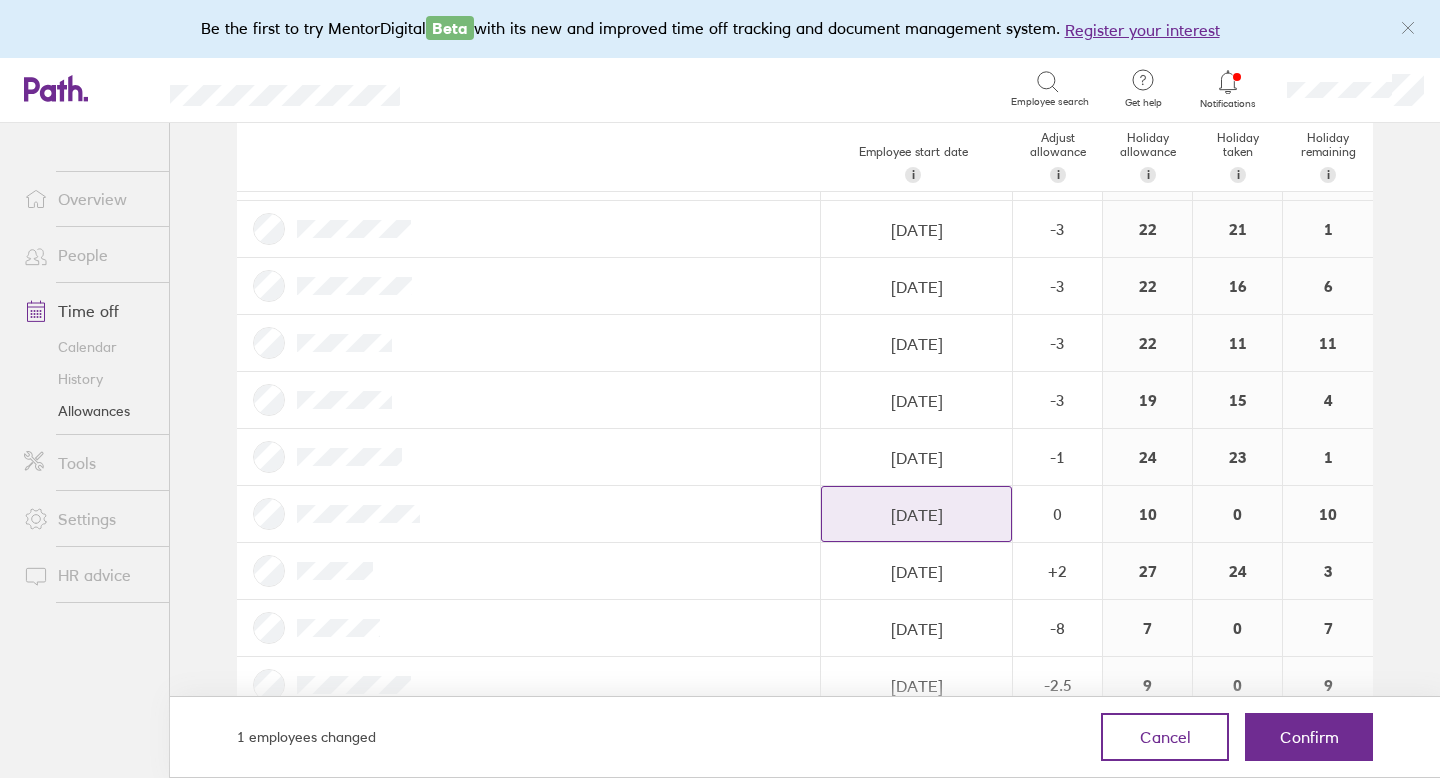 click on "[DATE]" at bounding box center (916, -340) 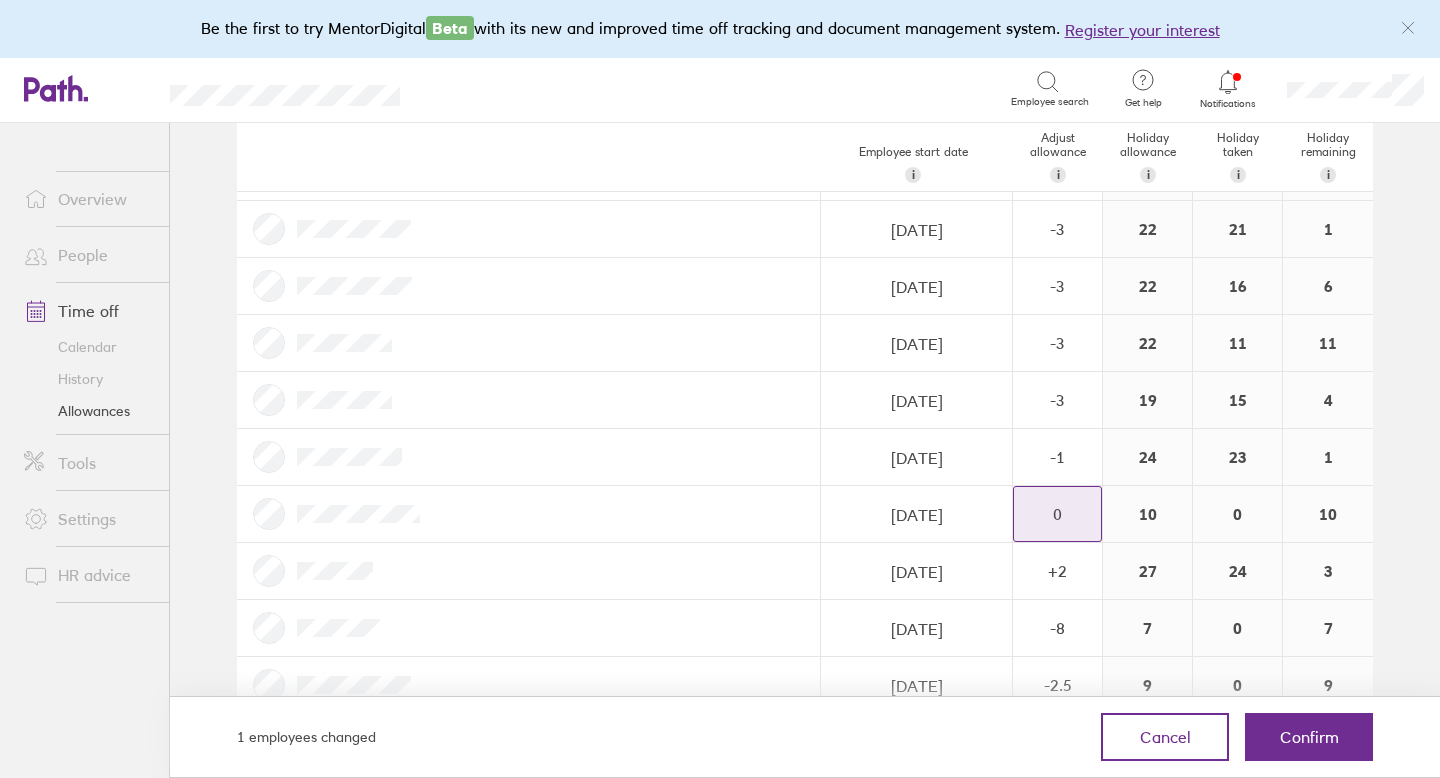 click on "0" at bounding box center [1057, -341] 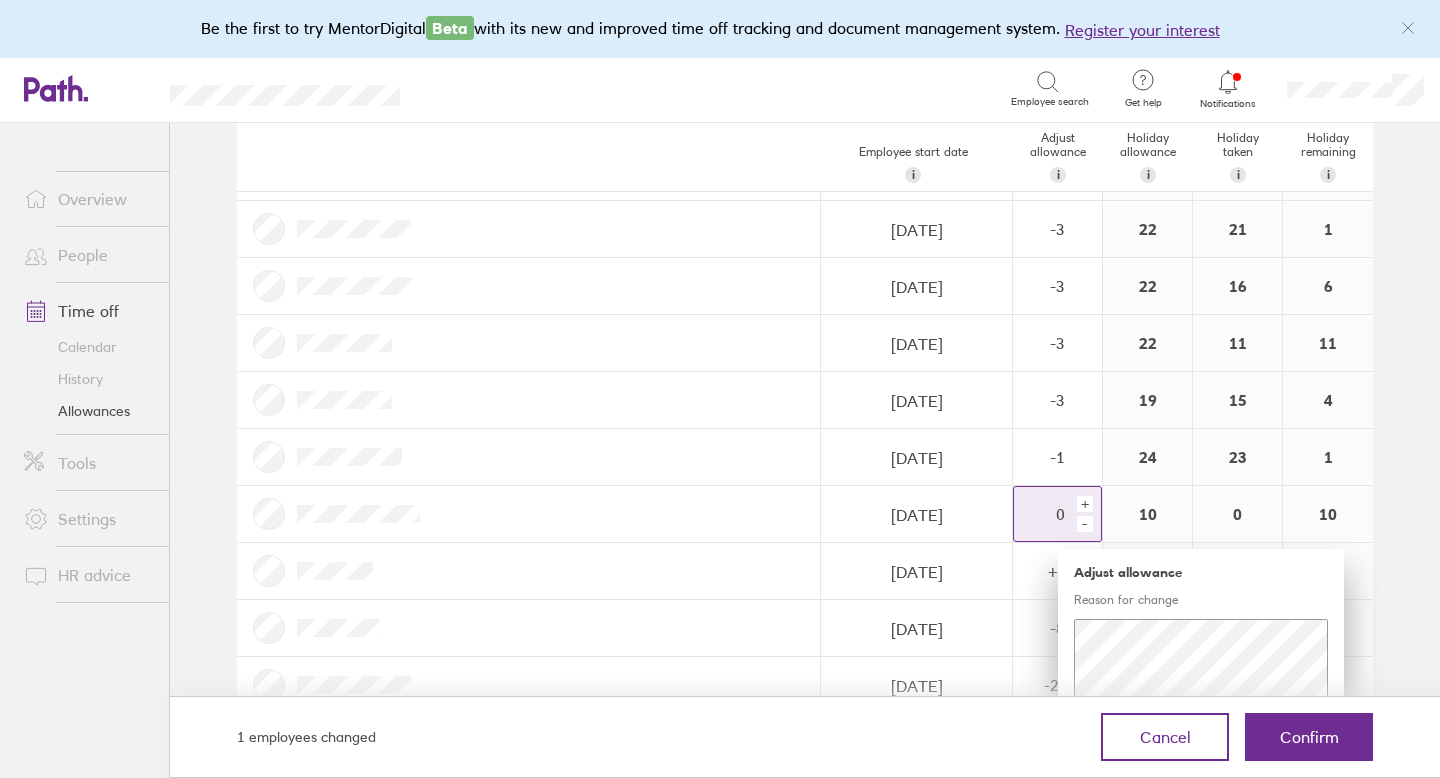 click on "-" at bounding box center (1085, 524) 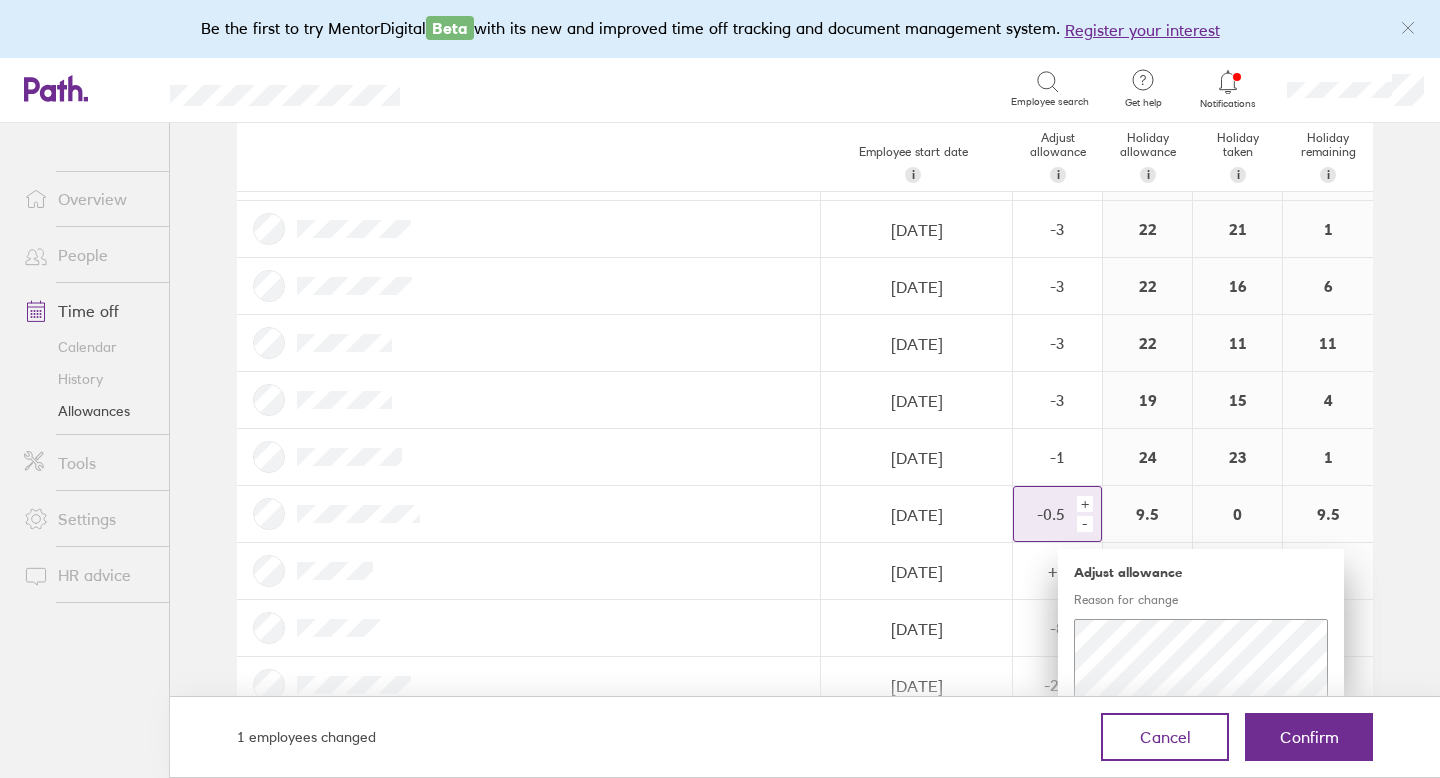click on "-" at bounding box center (1085, 524) 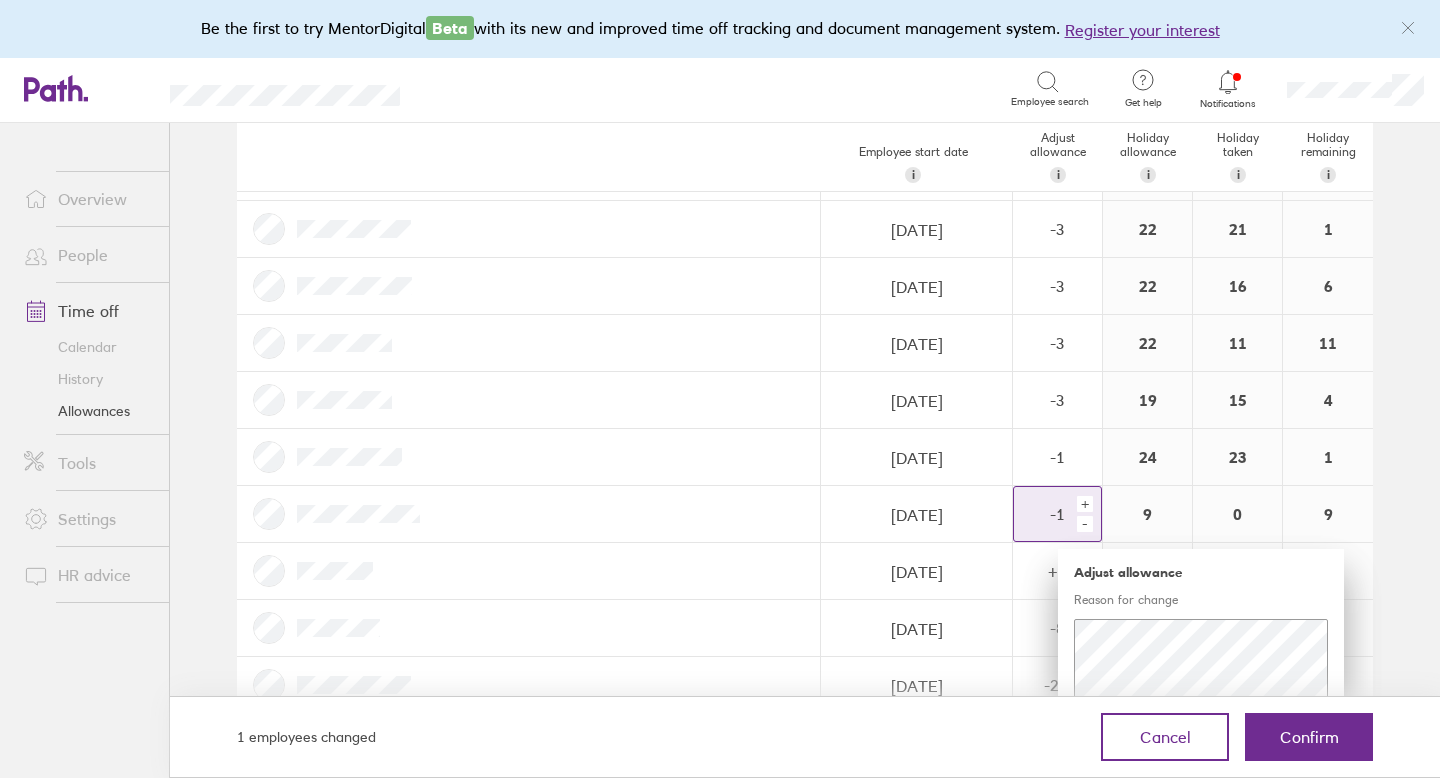 click on "-" at bounding box center [1085, 524] 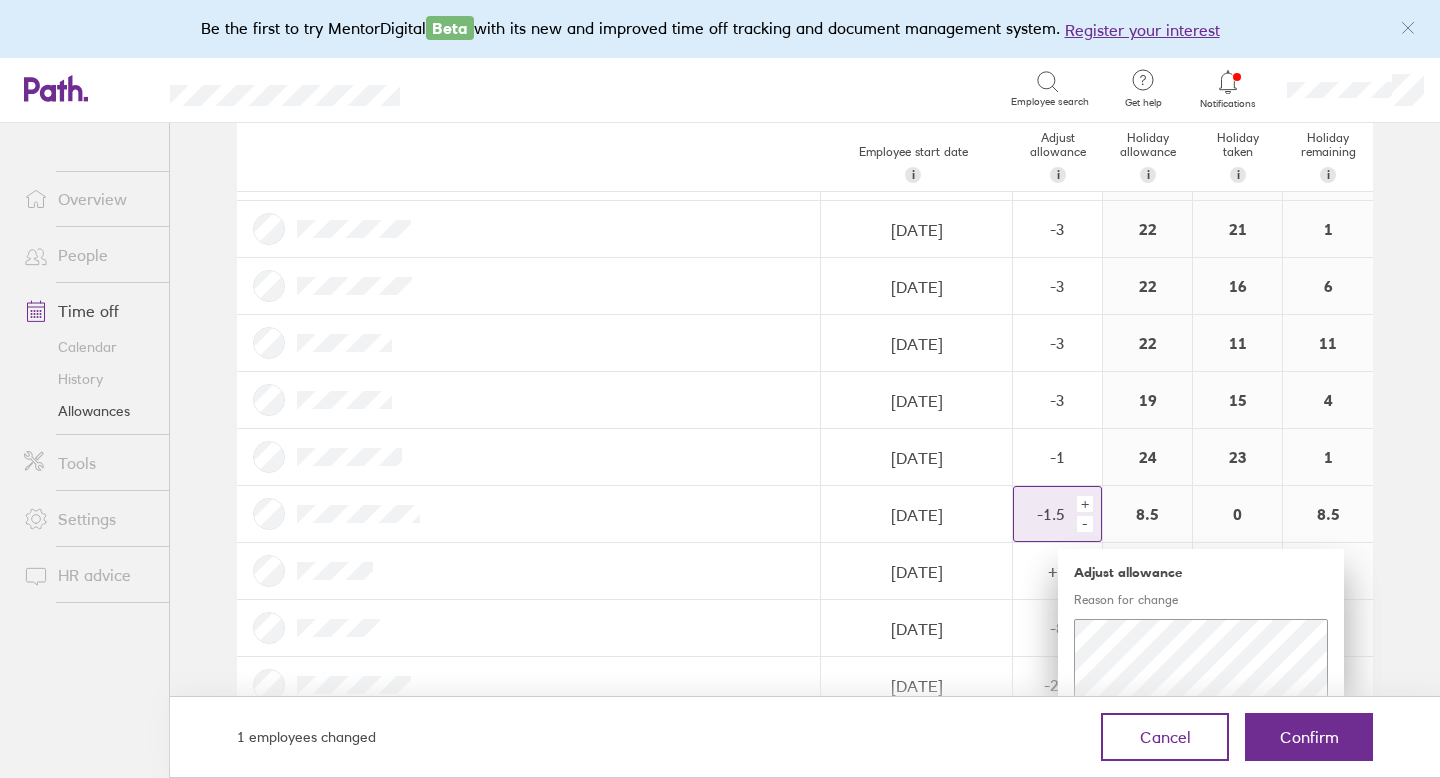 click on "-" at bounding box center [1085, 524] 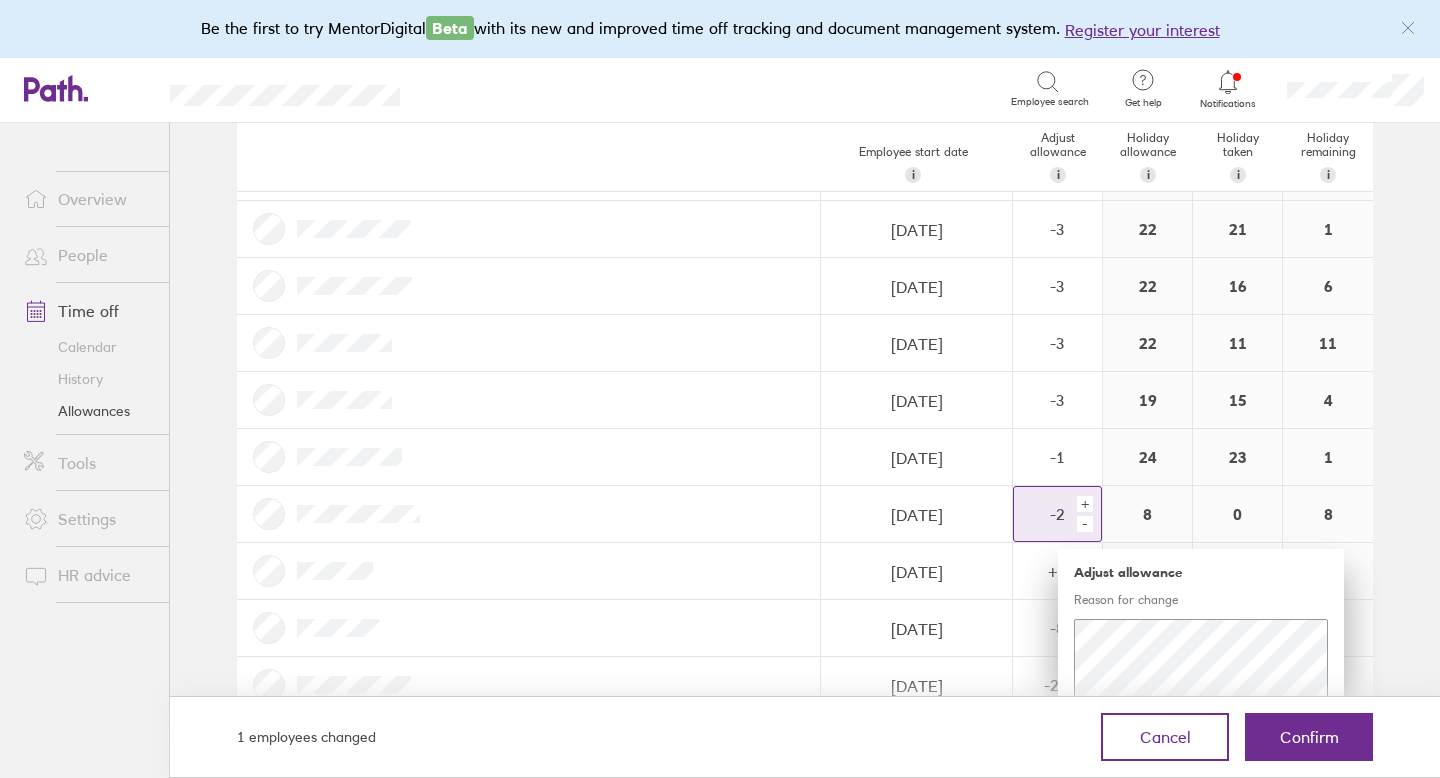 click on "-" at bounding box center [1085, 524] 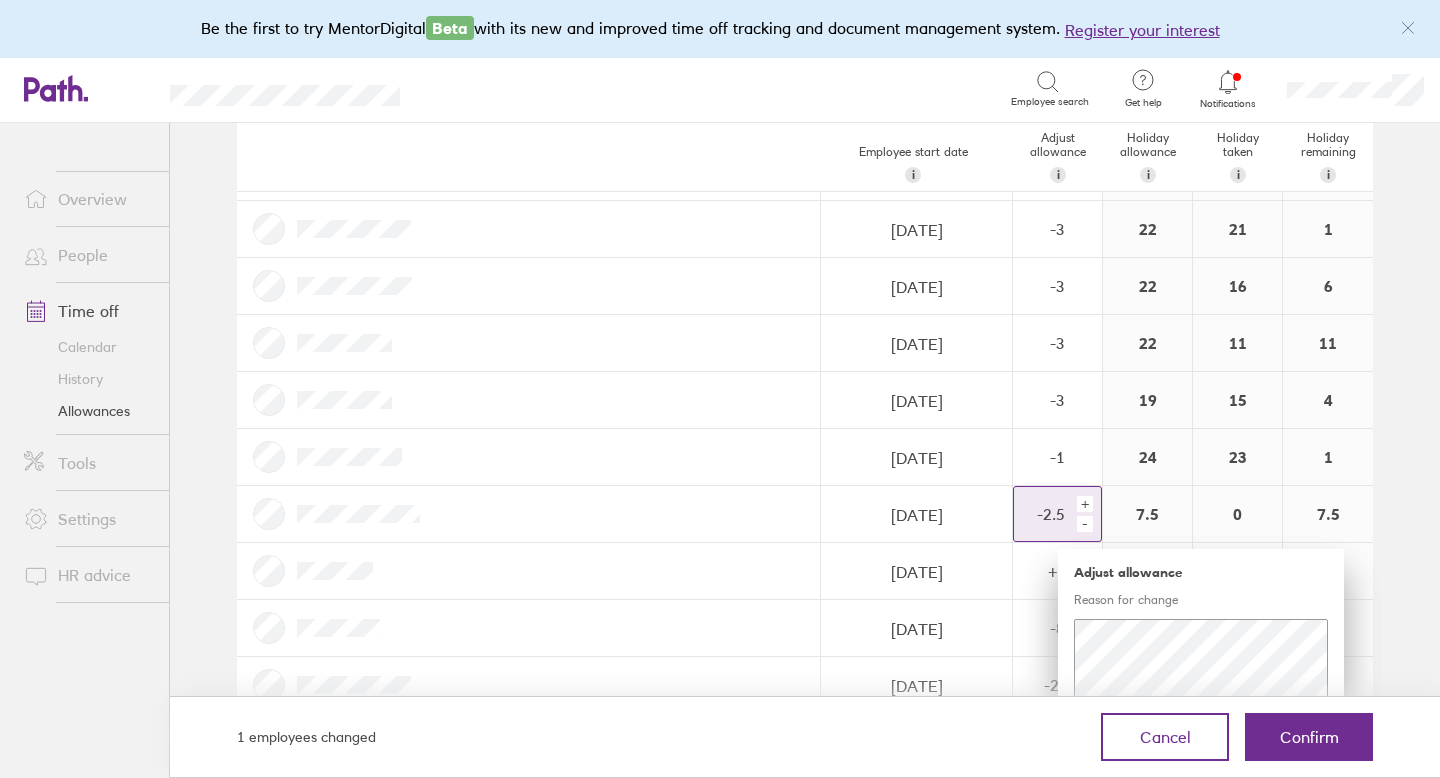 click on "-" at bounding box center [1085, 524] 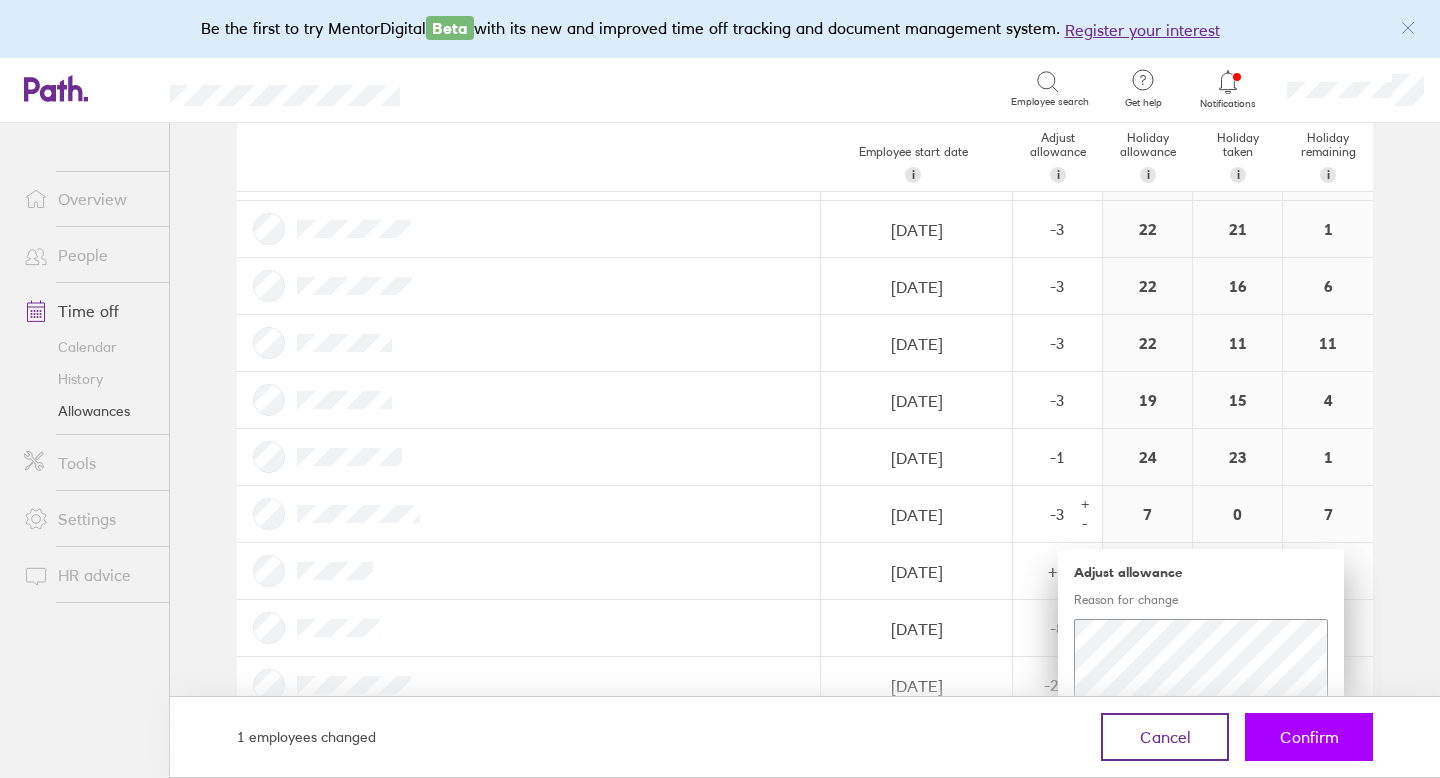 click on "Confirm" at bounding box center [1309, 737] 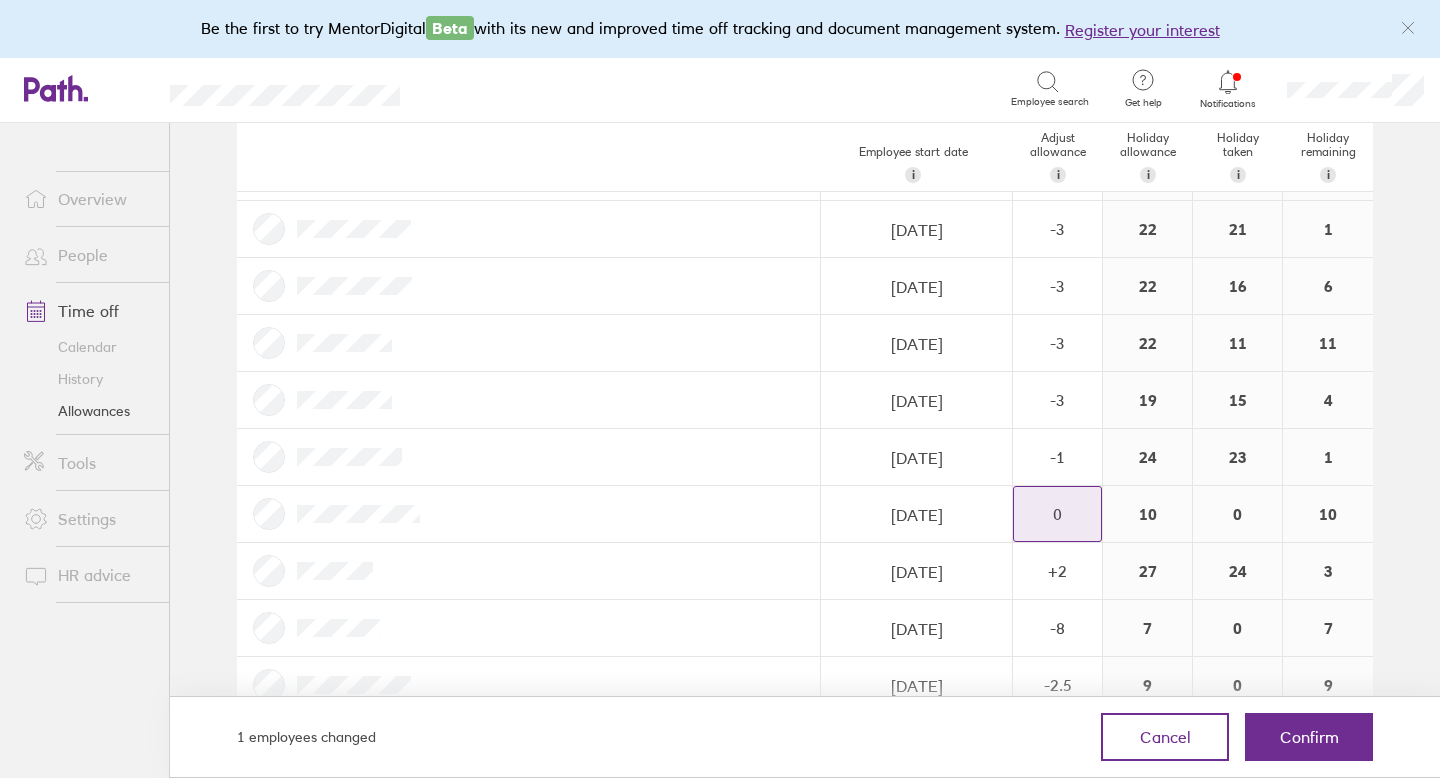 click on "0" at bounding box center [1057, -341] 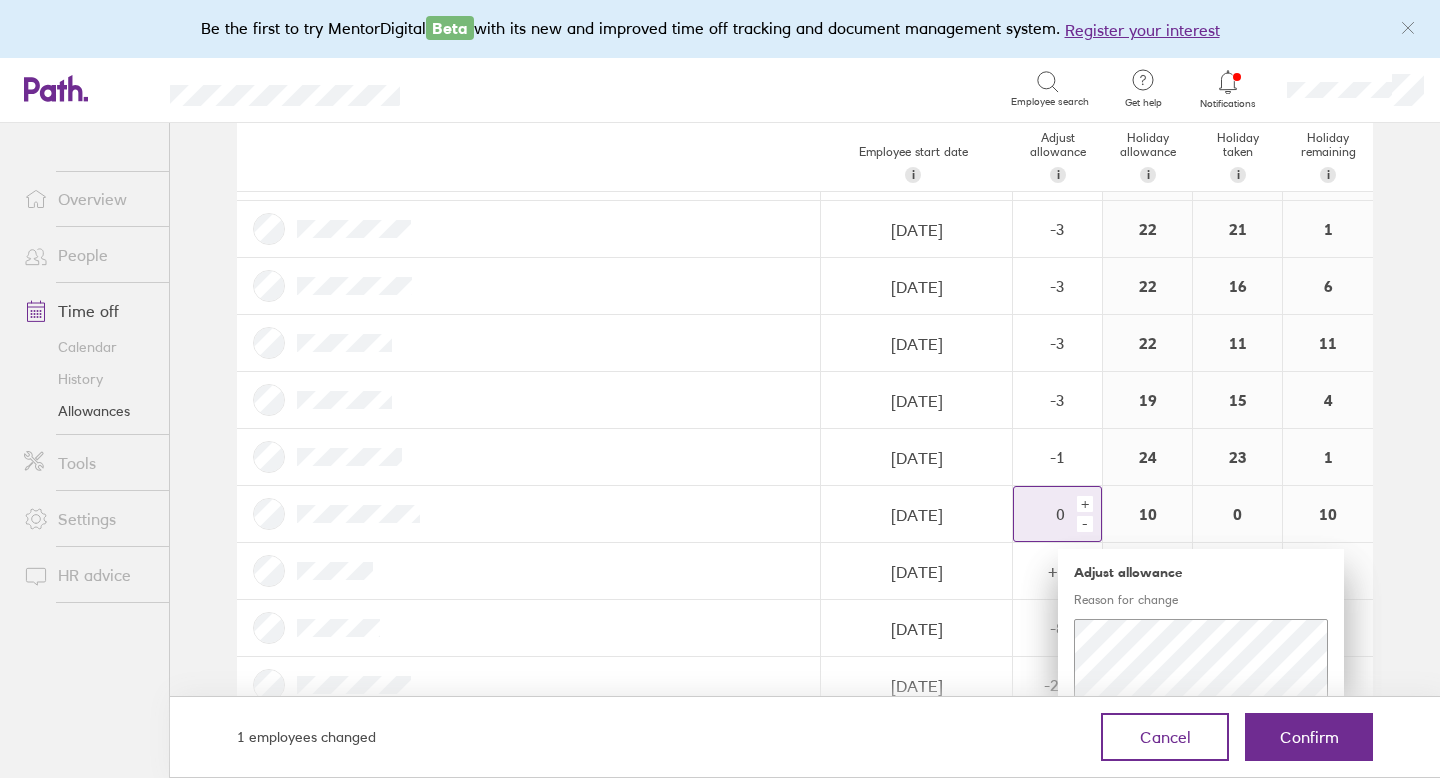 click on "+ -" at bounding box center [1087, 514] 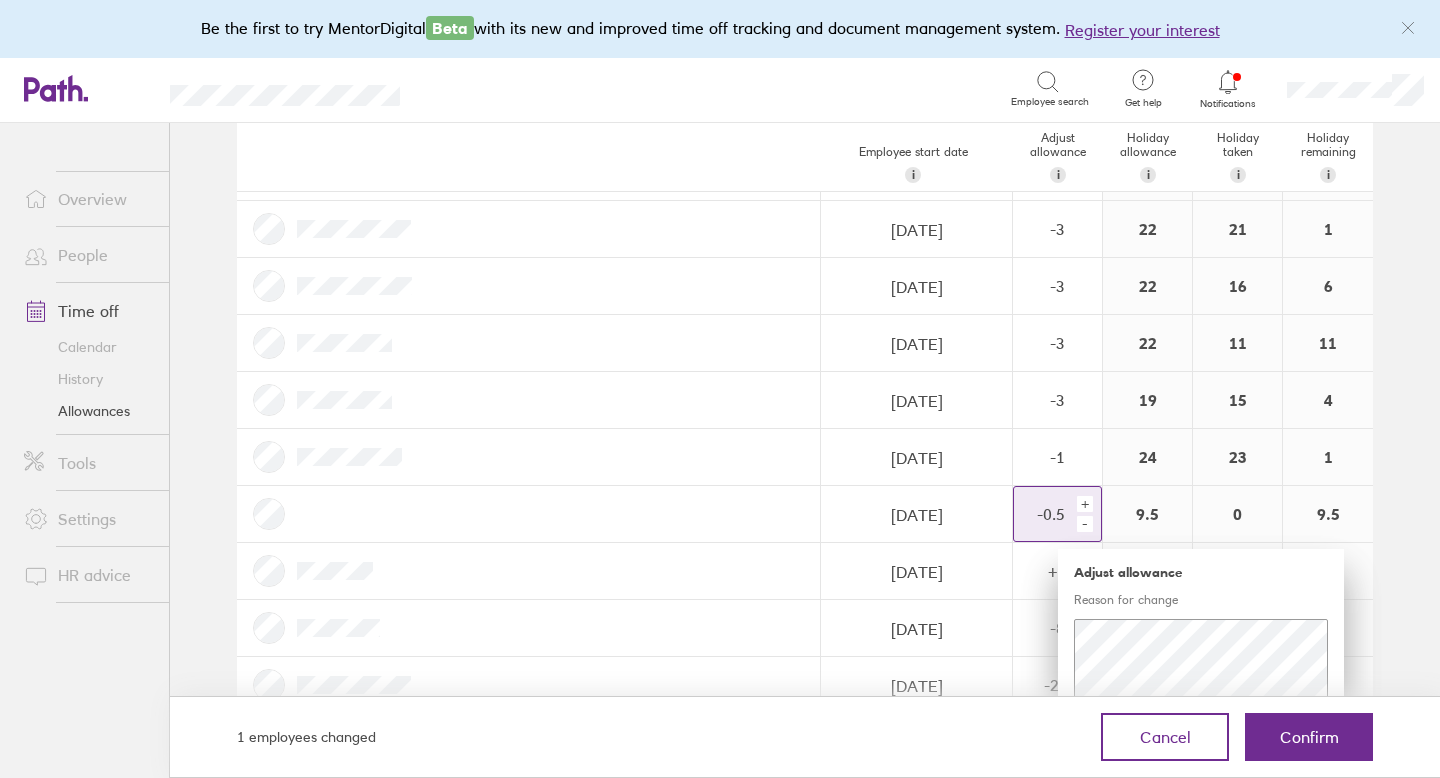 click on "-" at bounding box center (1085, 524) 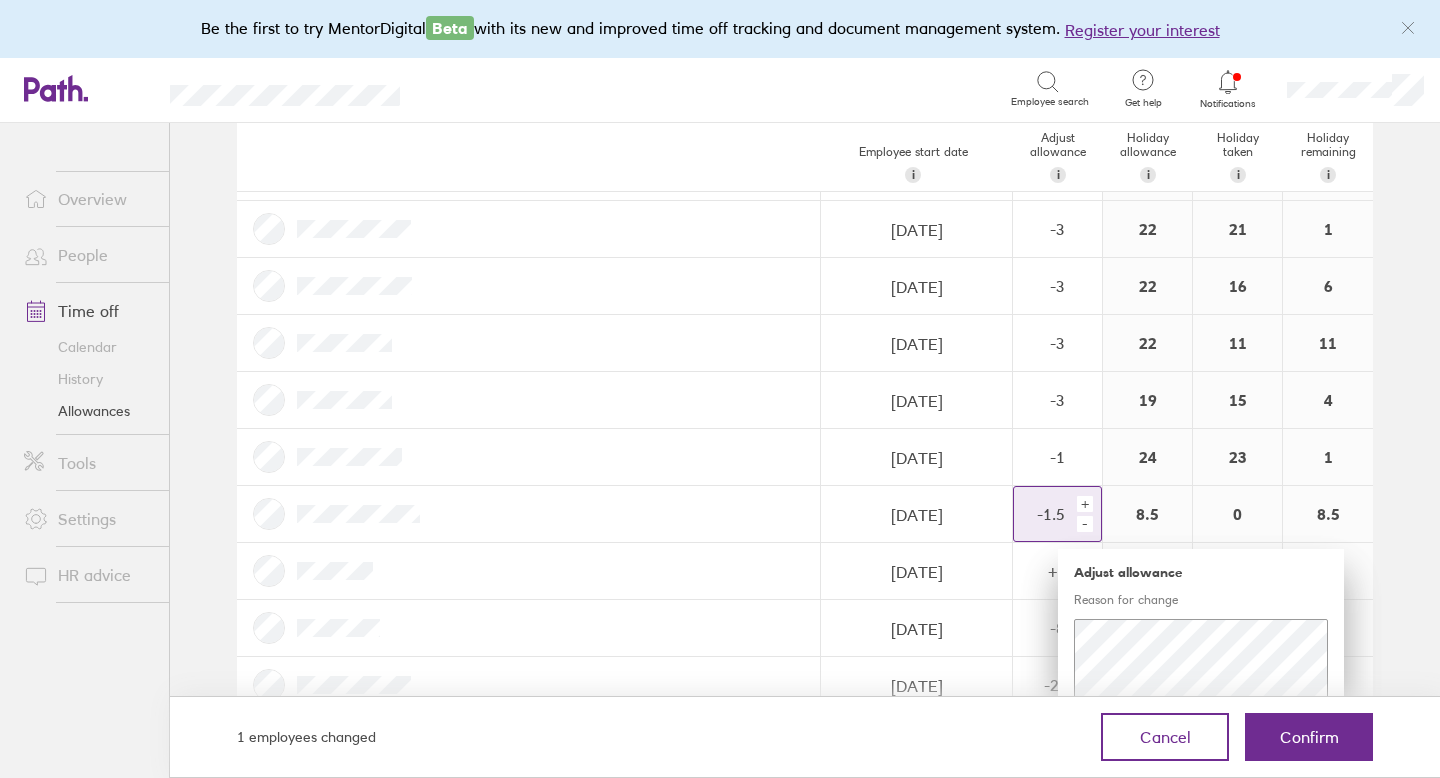 click on "-" at bounding box center [1085, 524] 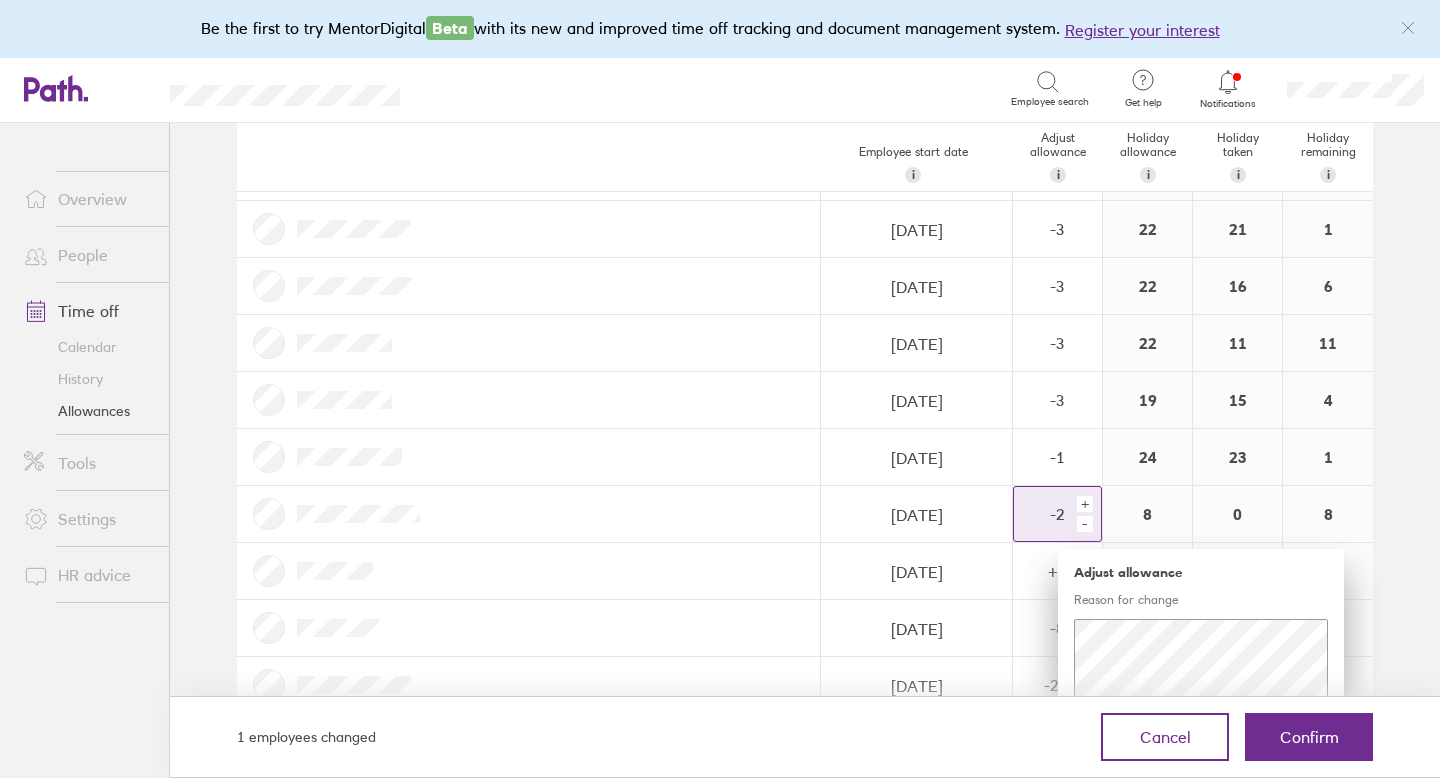 click on "-" at bounding box center [1085, 524] 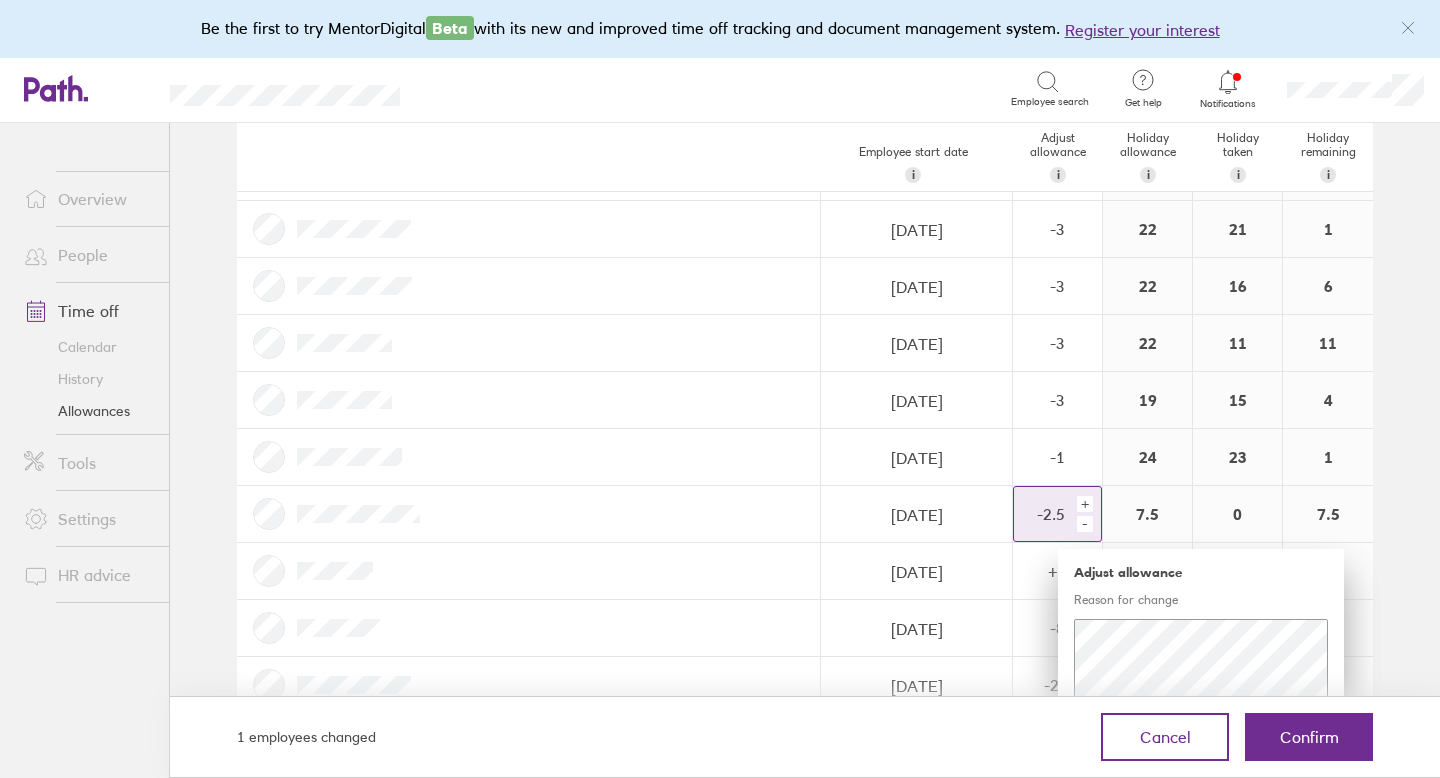 click on "-" at bounding box center [1085, 524] 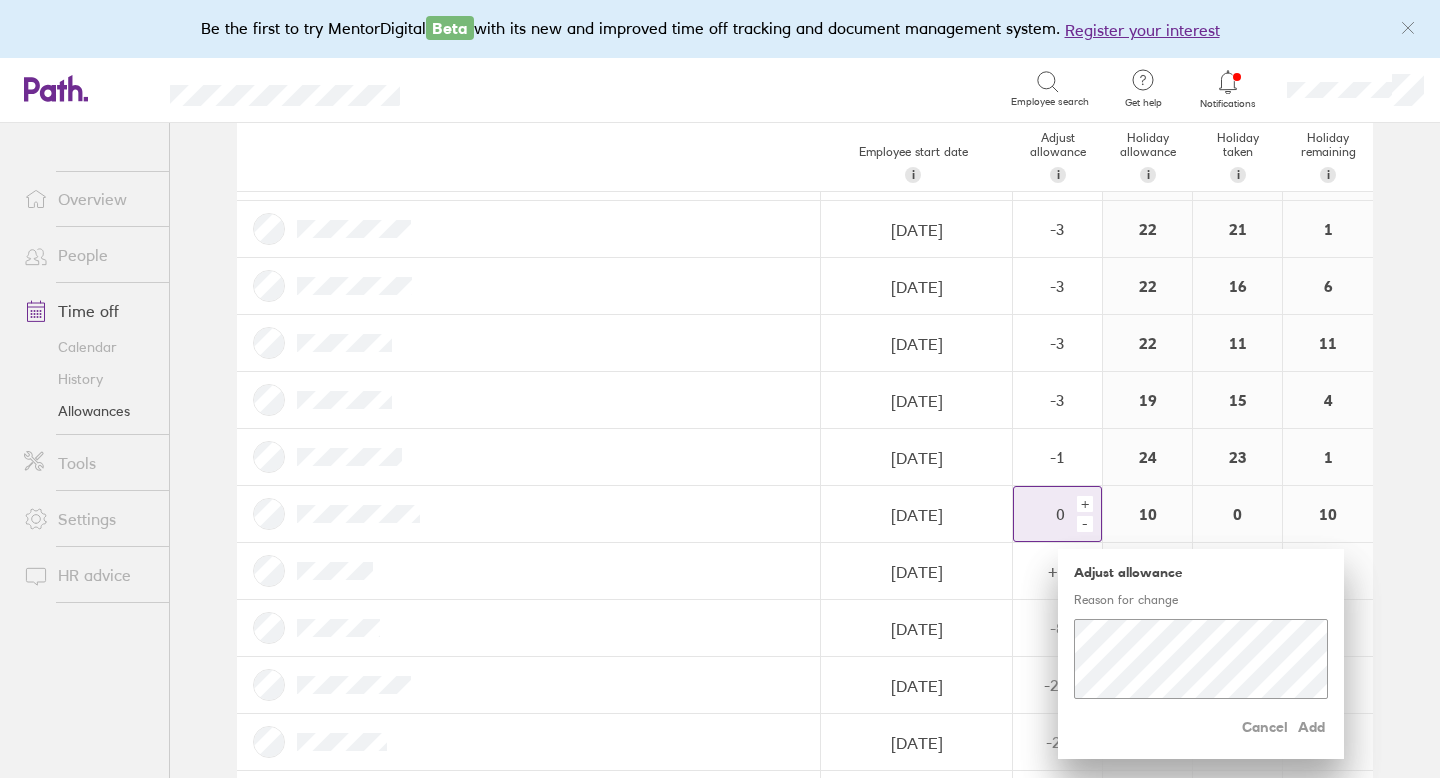 click on "-" at bounding box center [1085, 524] 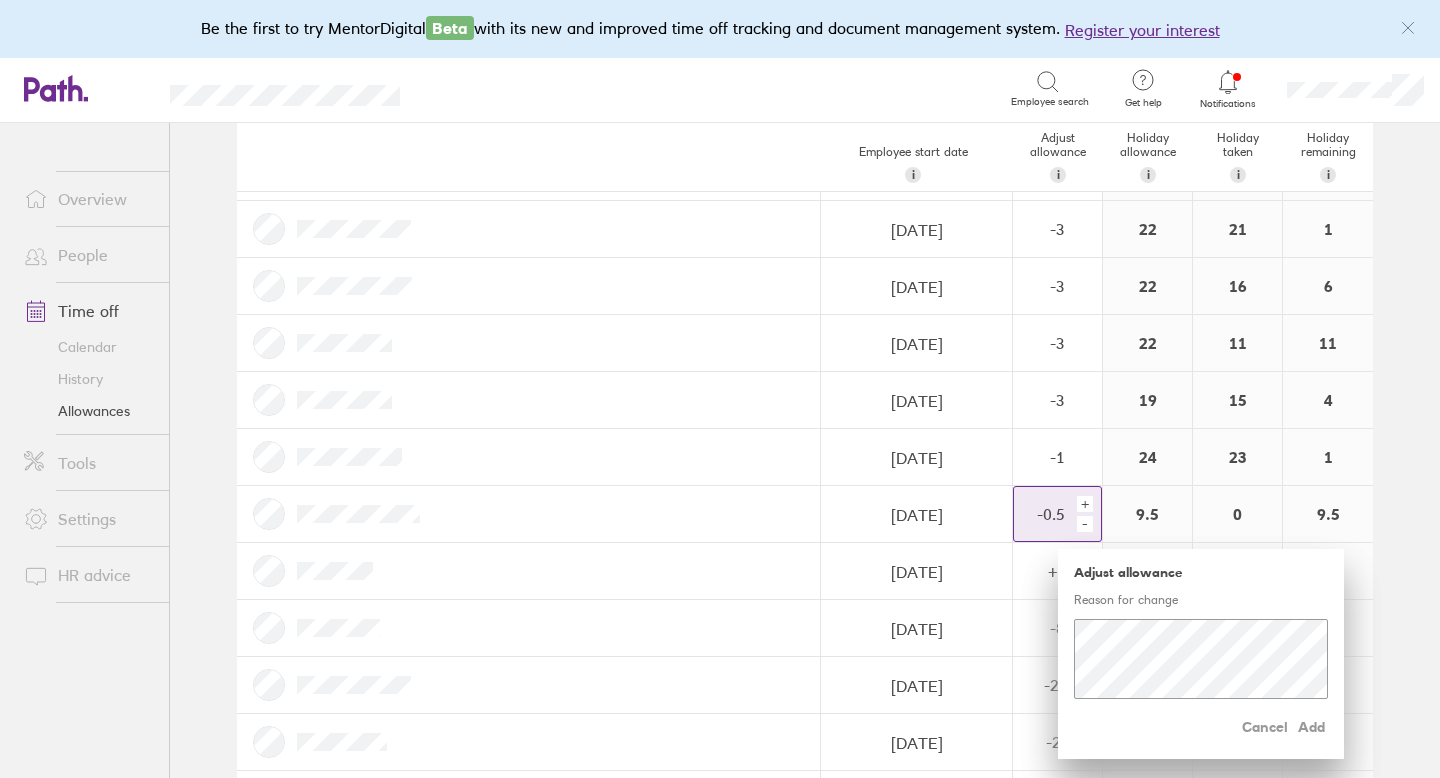 click on "-" at bounding box center (1085, 524) 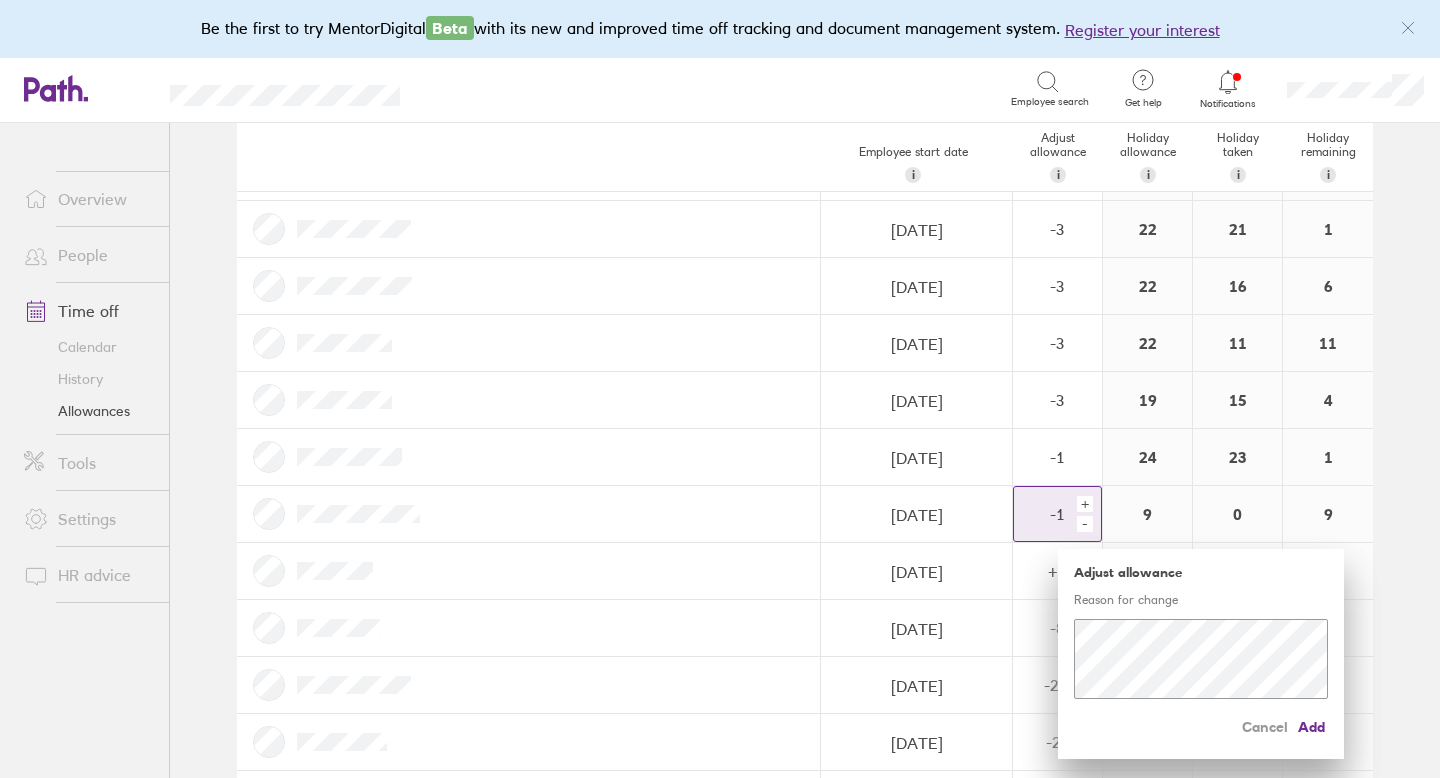 click on "-" at bounding box center [1085, 524] 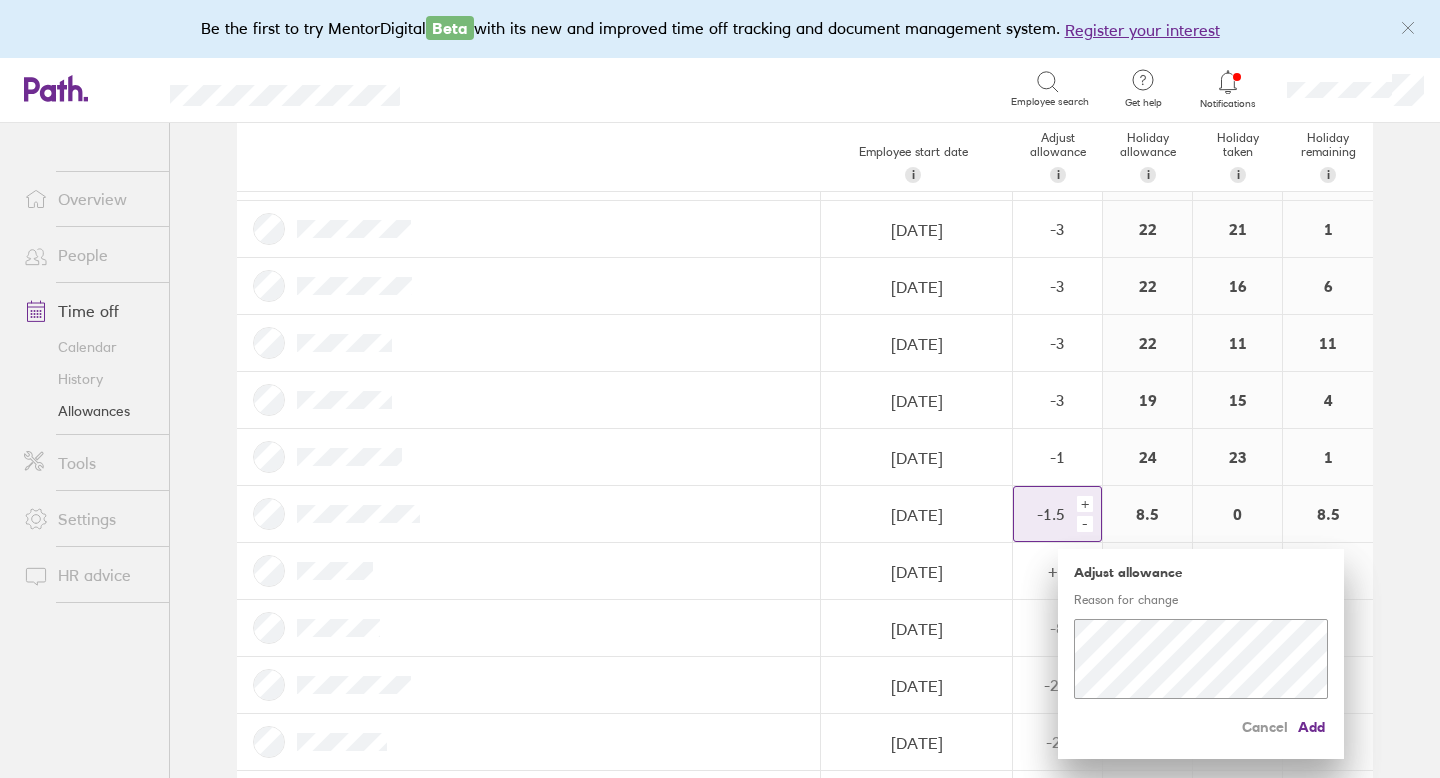 click on "-" at bounding box center [1085, 524] 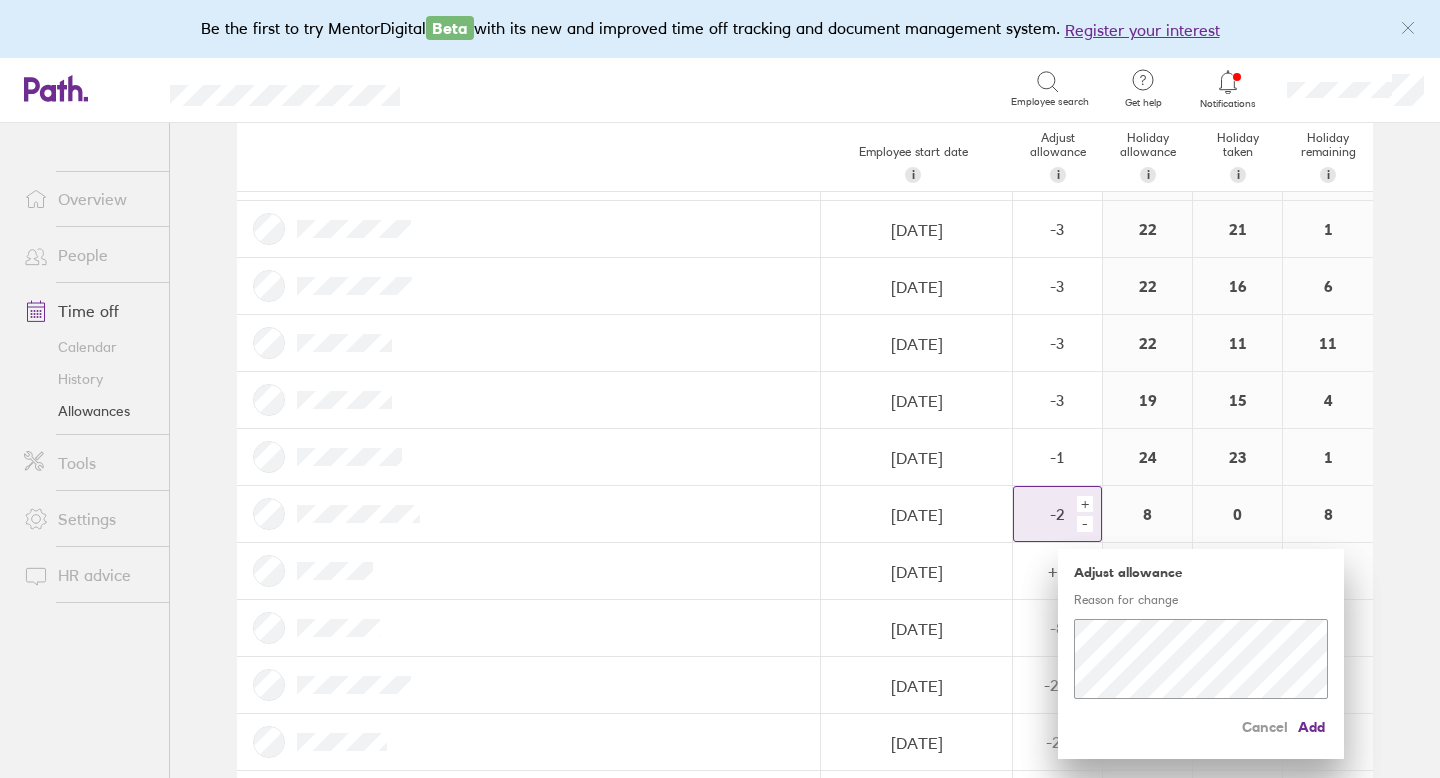 click on "-" at bounding box center (1085, 524) 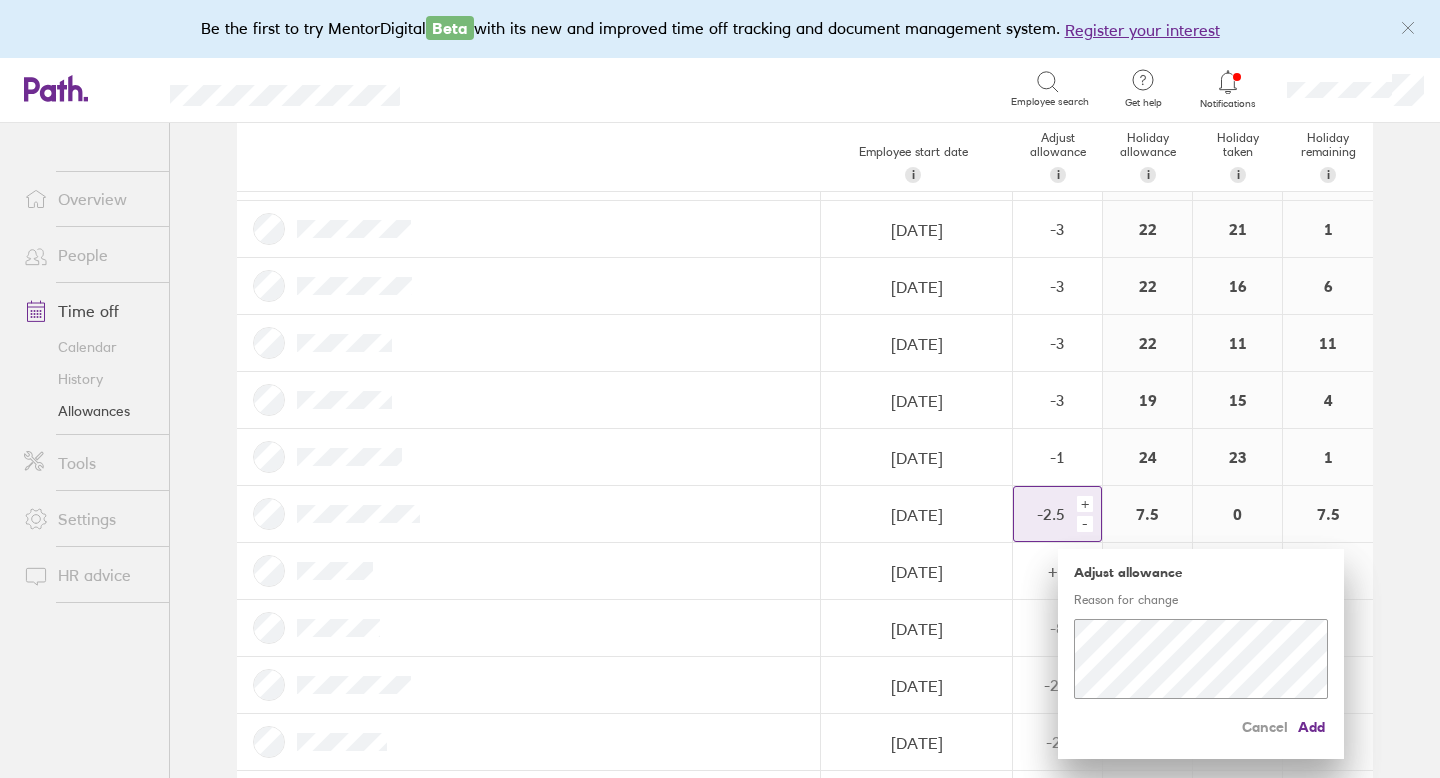click on "-" at bounding box center [1085, 524] 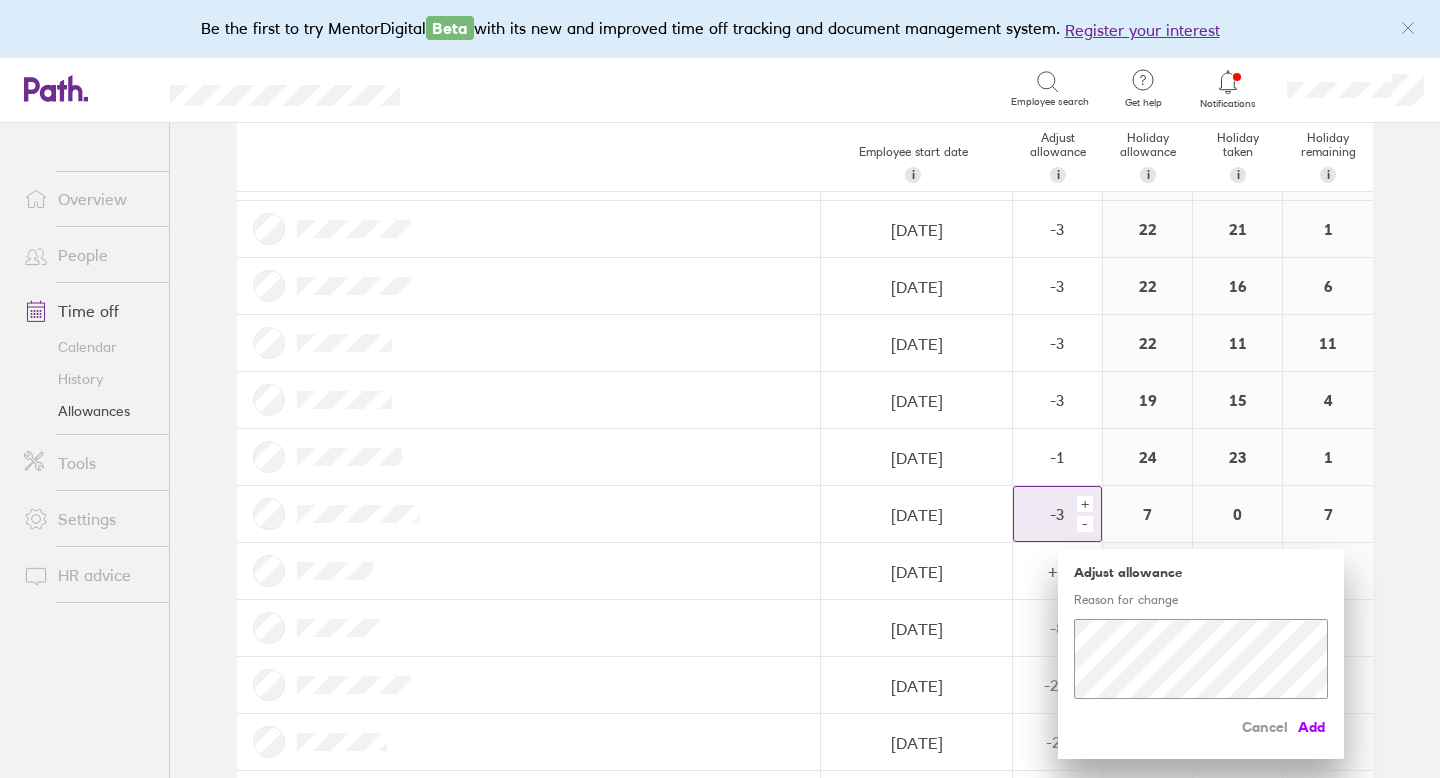 click on "Add" at bounding box center (1312, 727) 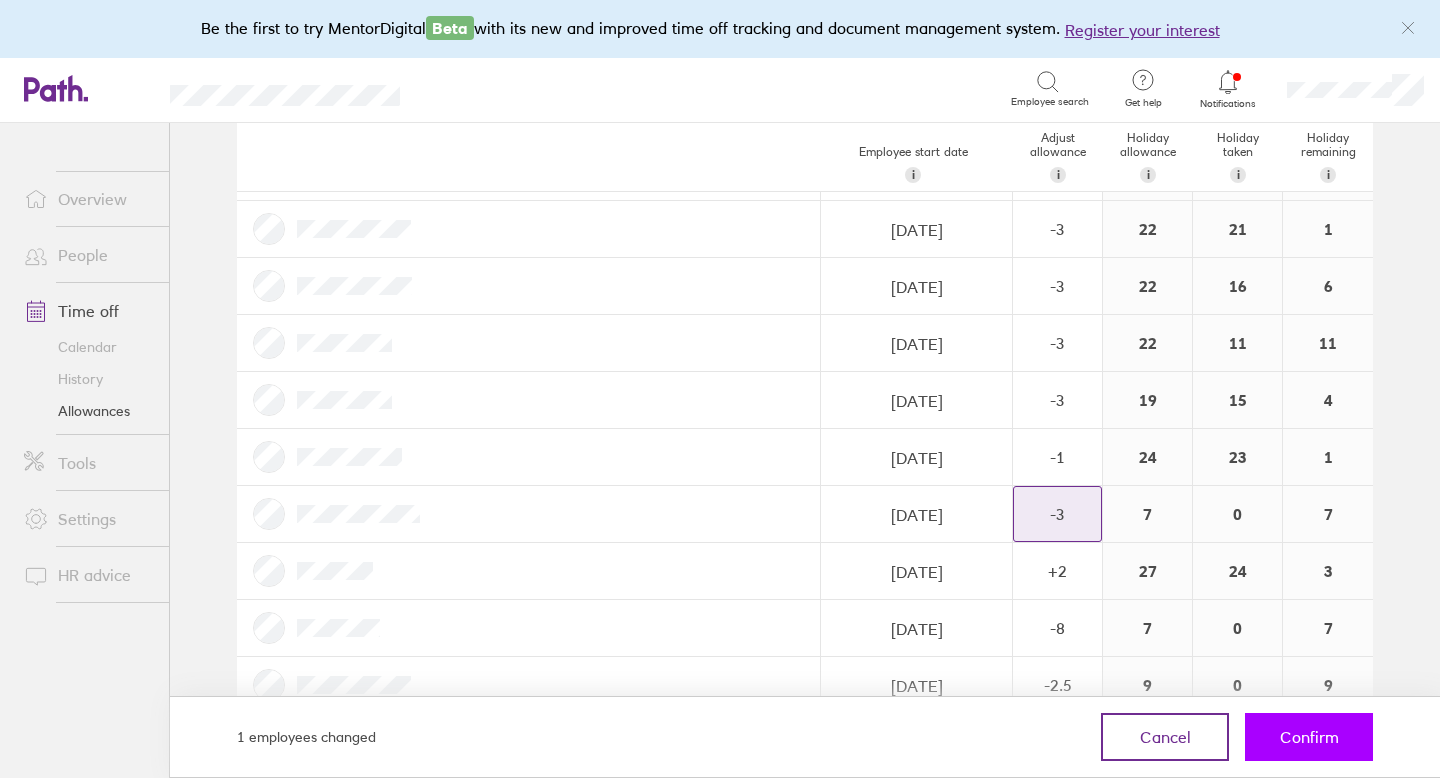 click on "Confirm" at bounding box center [1309, 737] 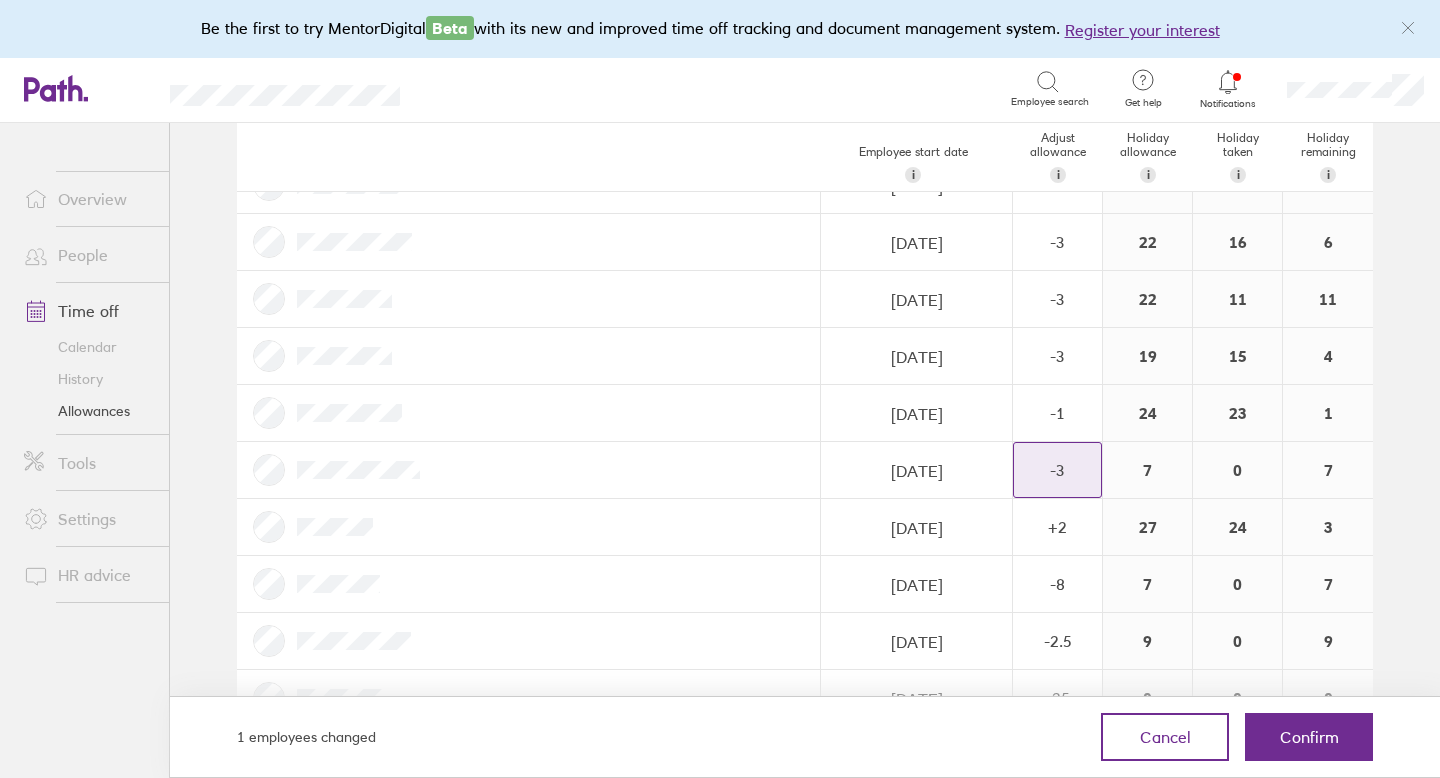 scroll, scrollTop: 717, scrollLeft: 0, axis: vertical 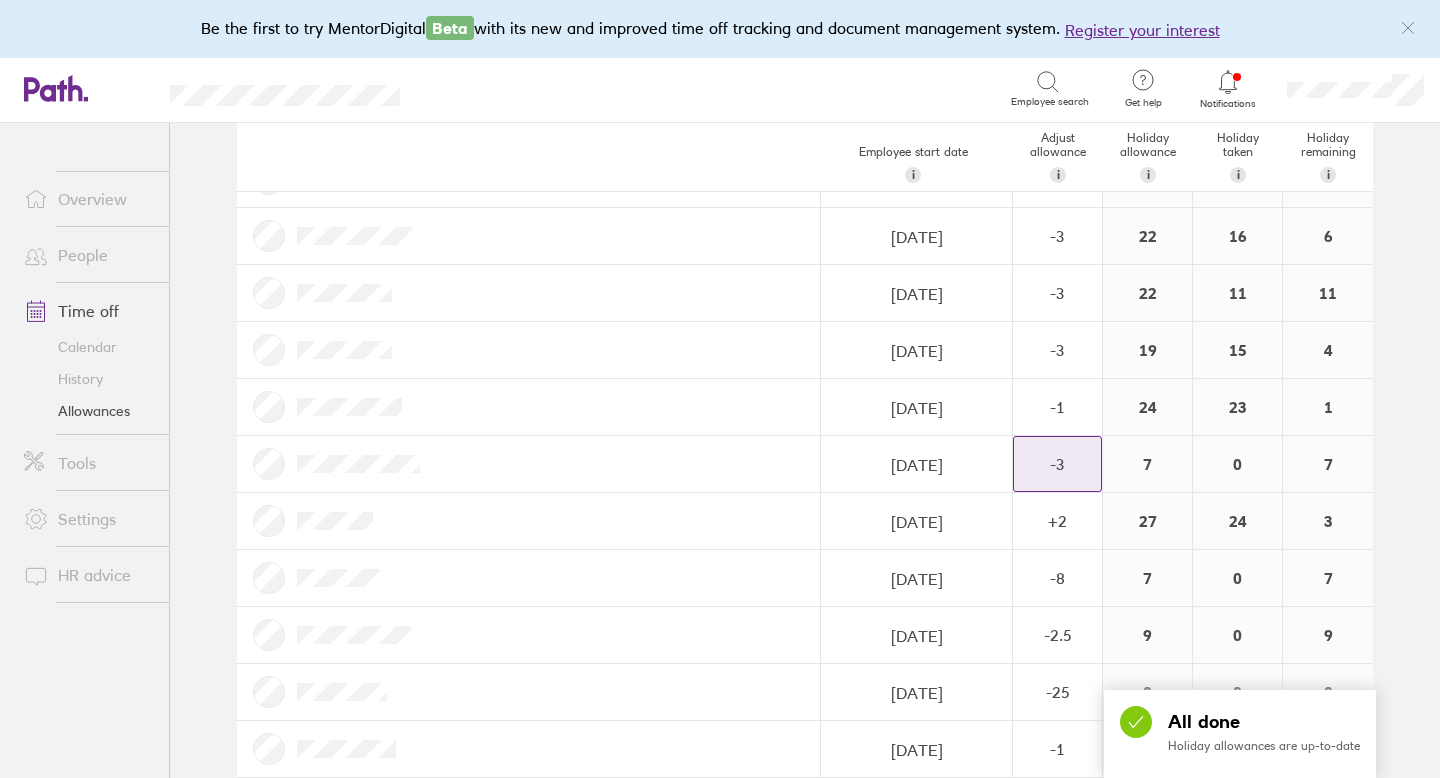 click on "All done Holiday allowances are up-to-date" at bounding box center (1240, 734) 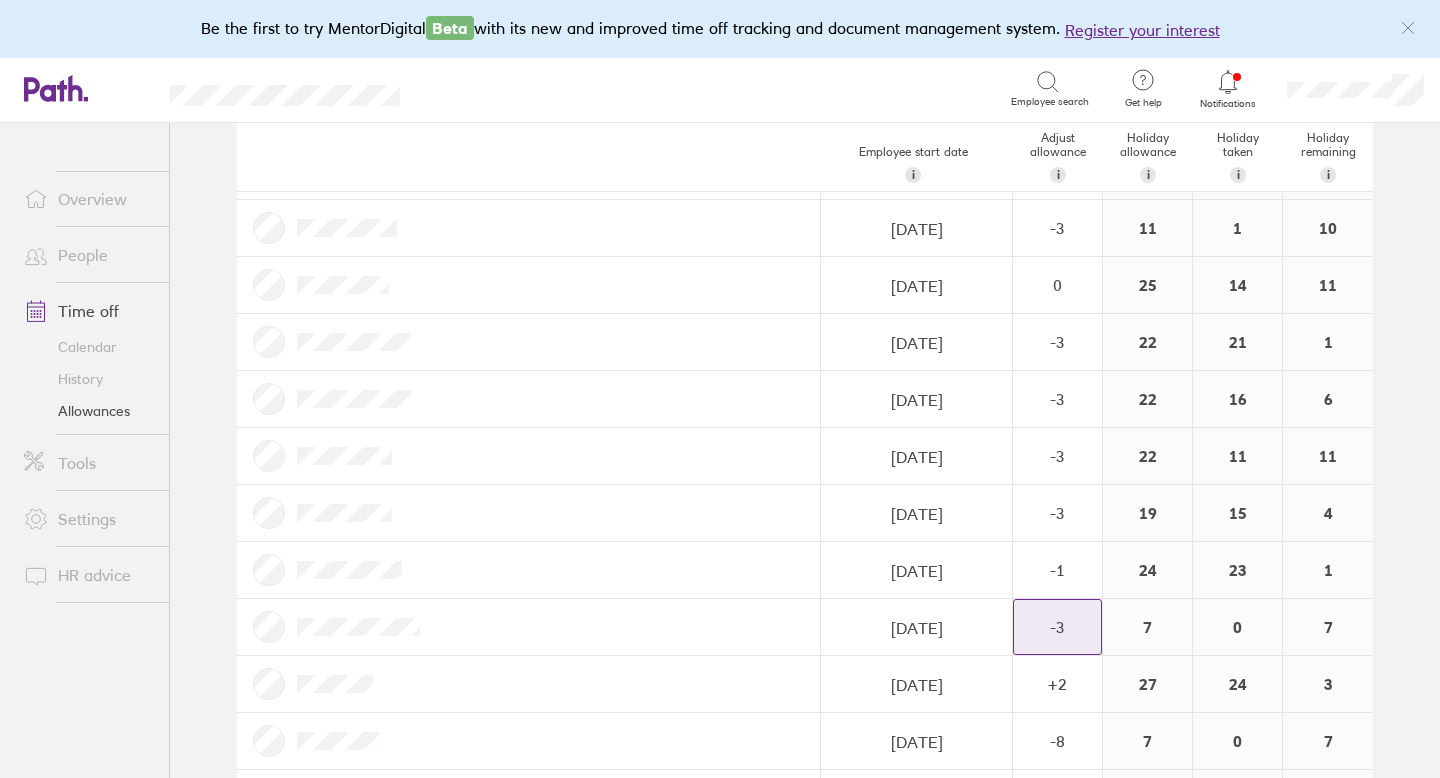 scroll, scrollTop: 621, scrollLeft: 0, axis: vertical 